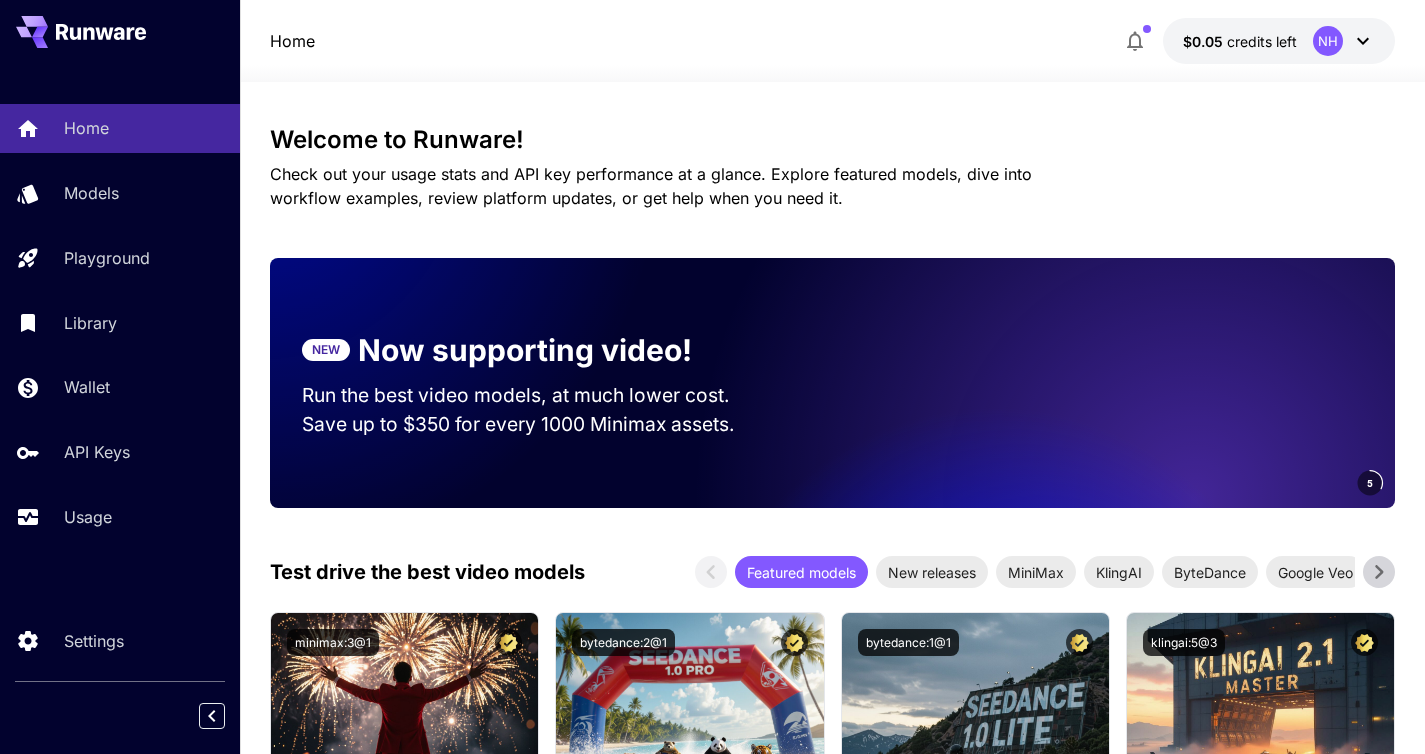 scroll, scrollTop: 4292, scrollLeft: 0, axis: vertical 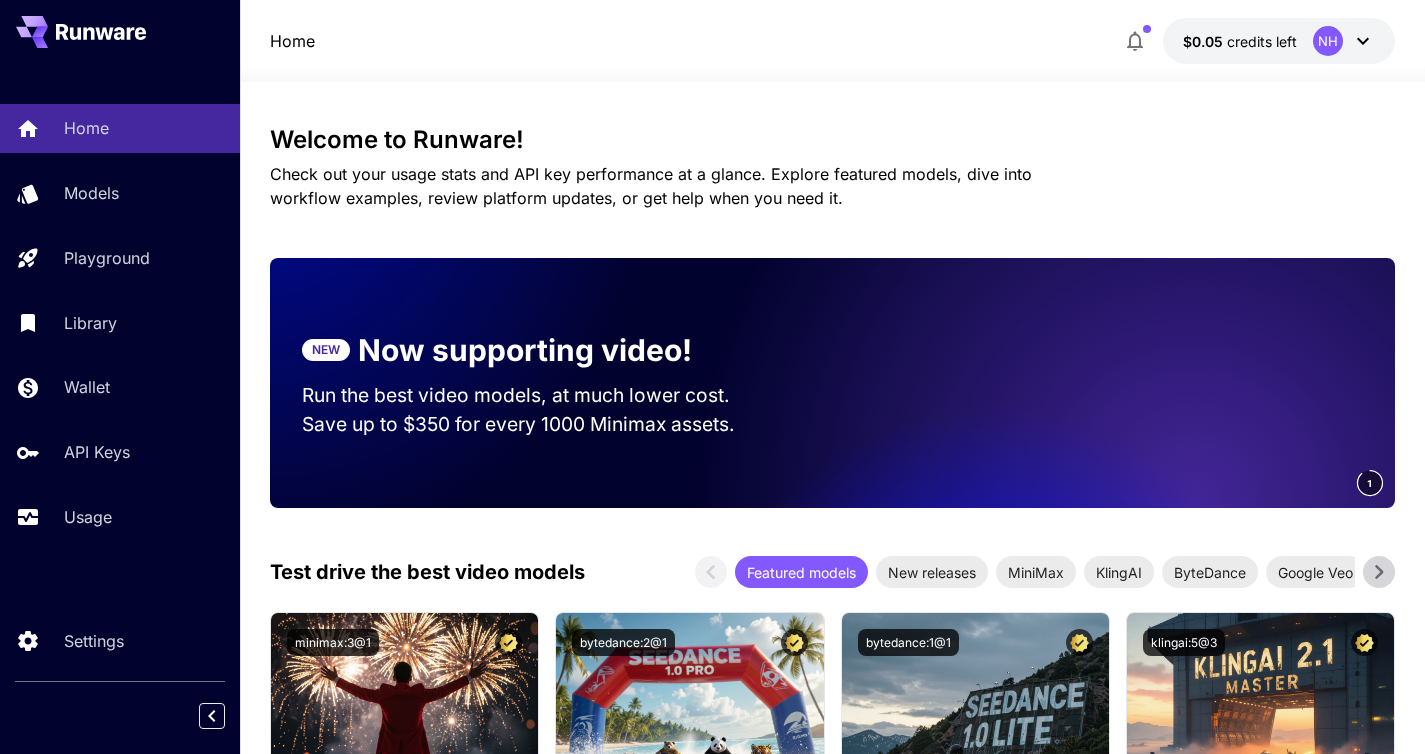 click 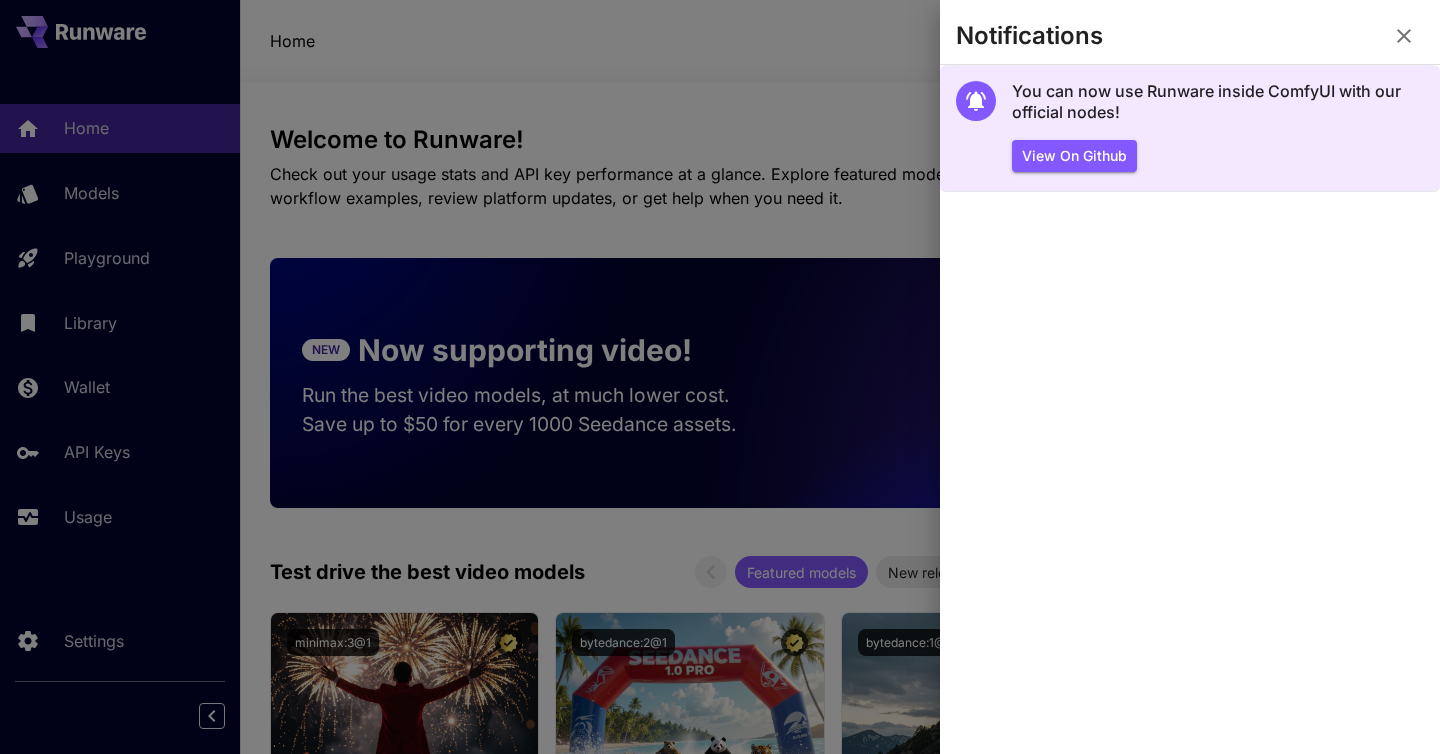 click on "You can now use Runware inside ComfyUI with our official nodes!" at bounding box center [1218, 102] 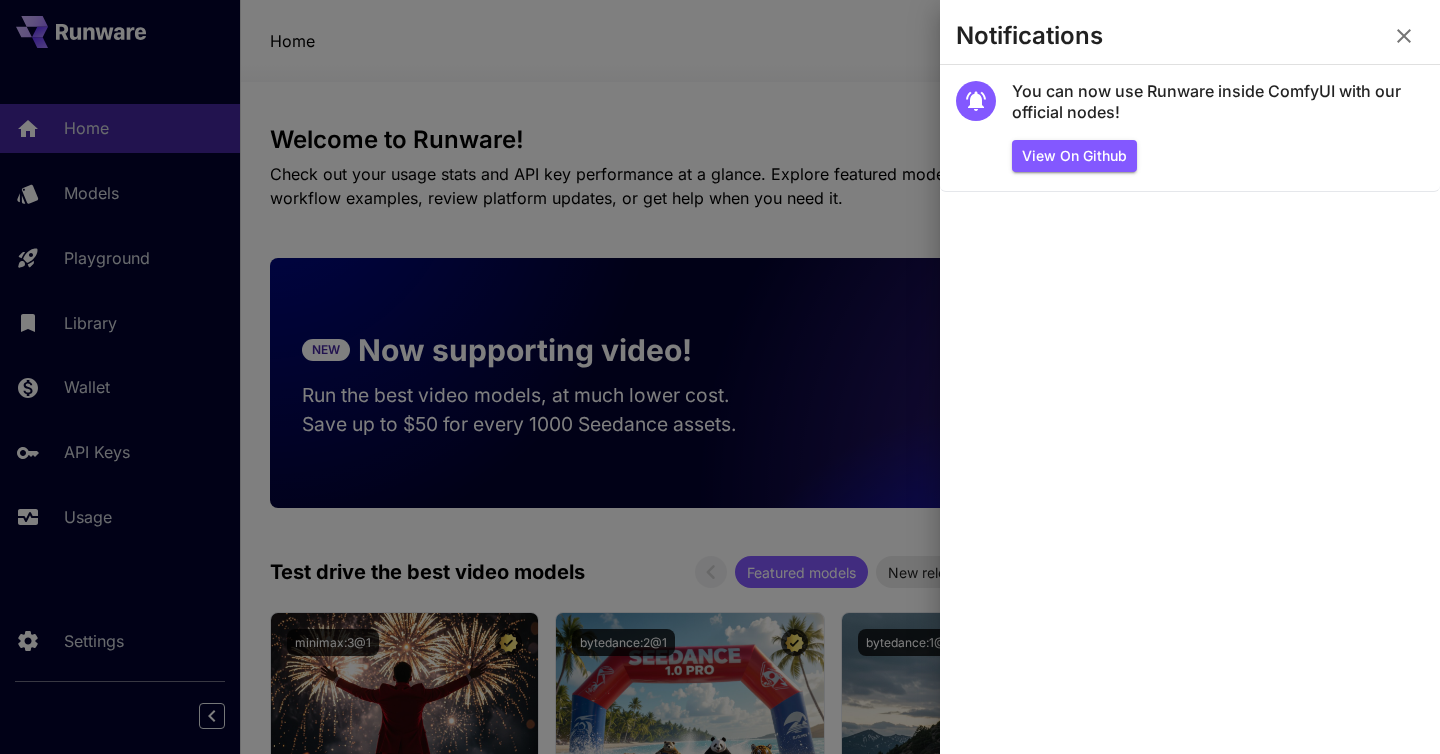 click 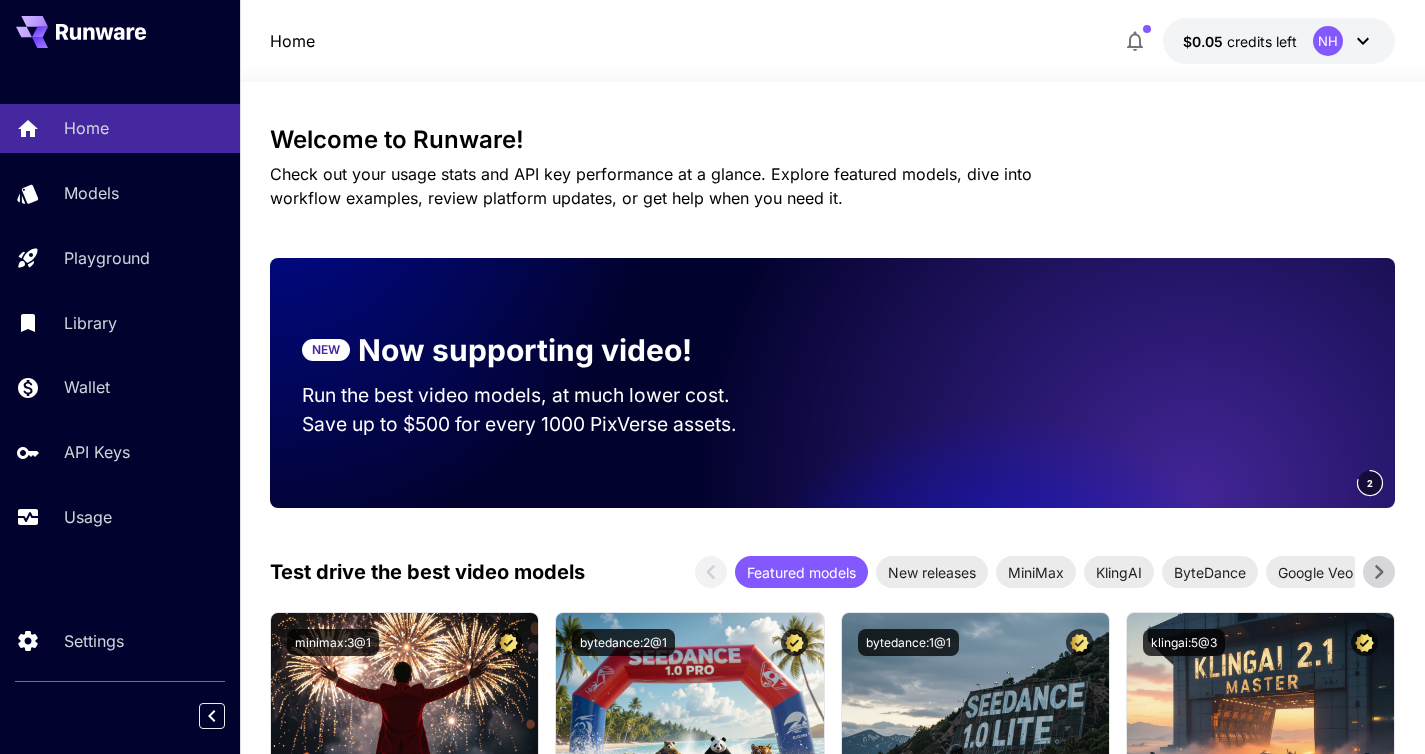 click on "Welcome to Runware! Check out your usage stats and API key performance at a glance. Explore featured models, dive into workflow examples, review platform updates, or get help when you need it. NEW Now supporting video! Run the best video models, at much lower cost. Save up to $500 for every 1000 PixVerse assets. 2 Test drive the best video models Featured models New releases MiniMax KlingAI ByteDance Google Veo PixVerse Vidu Launch in Playground minimax:3@1                             MiniMax 02 Hailuo Most polished and dynamic model with vibrant, theatrical visuals and fluid motion. Ideal for viral content and commercial-style footage. Launch in Playground bytedance:2@1                             Seedance 1.0 Pro Advanced video model that creates smooth, high-quality 1080p clips up to 10 seconds long. Great for dynamic scenes, clean motion, and strong consistency across shots. Launch in Playground bytedance:1@1                             Seedance 1.0 Lite Launch in Playground klingai:5@3" at bounding box center [833, 3229] 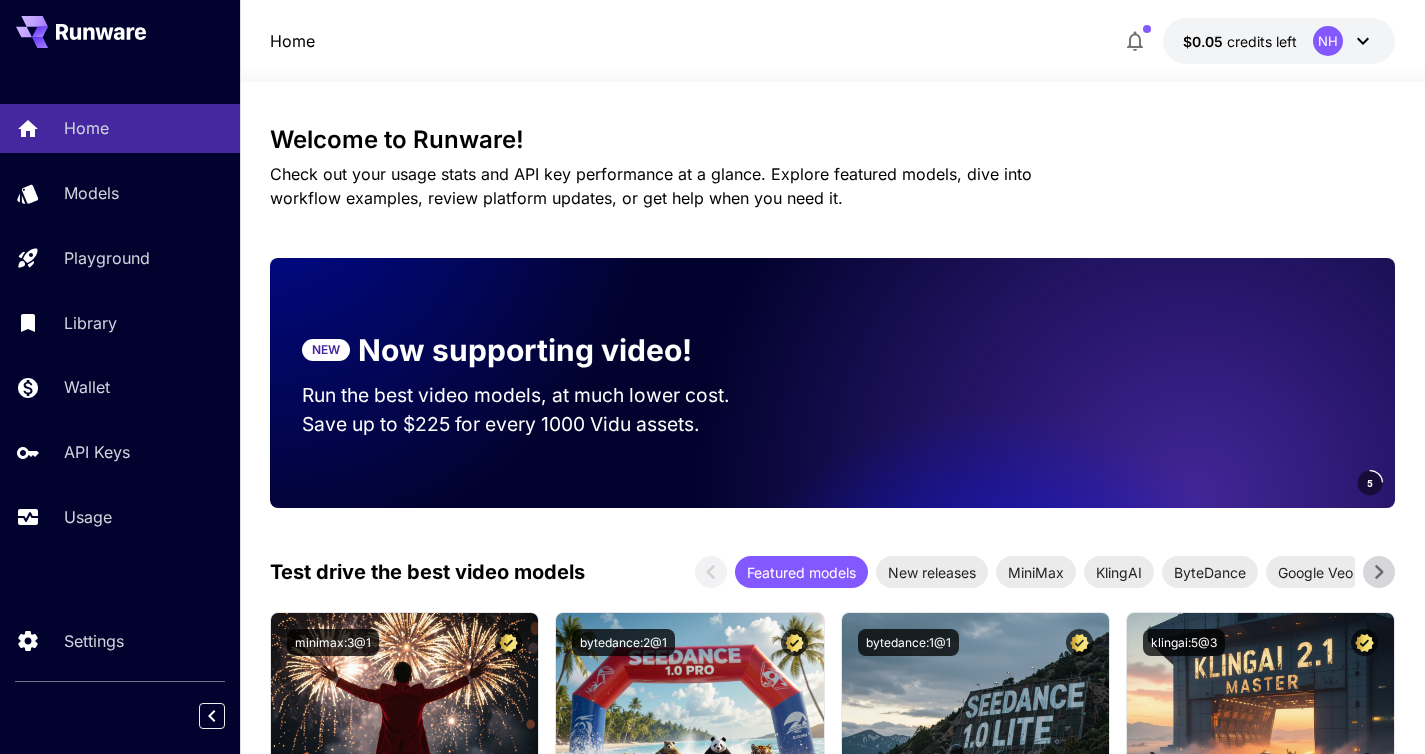 drag, startPoint x: 516, startPoint y: 481, endPoint x: 451, endPoint y: 528, distance: 80.21222 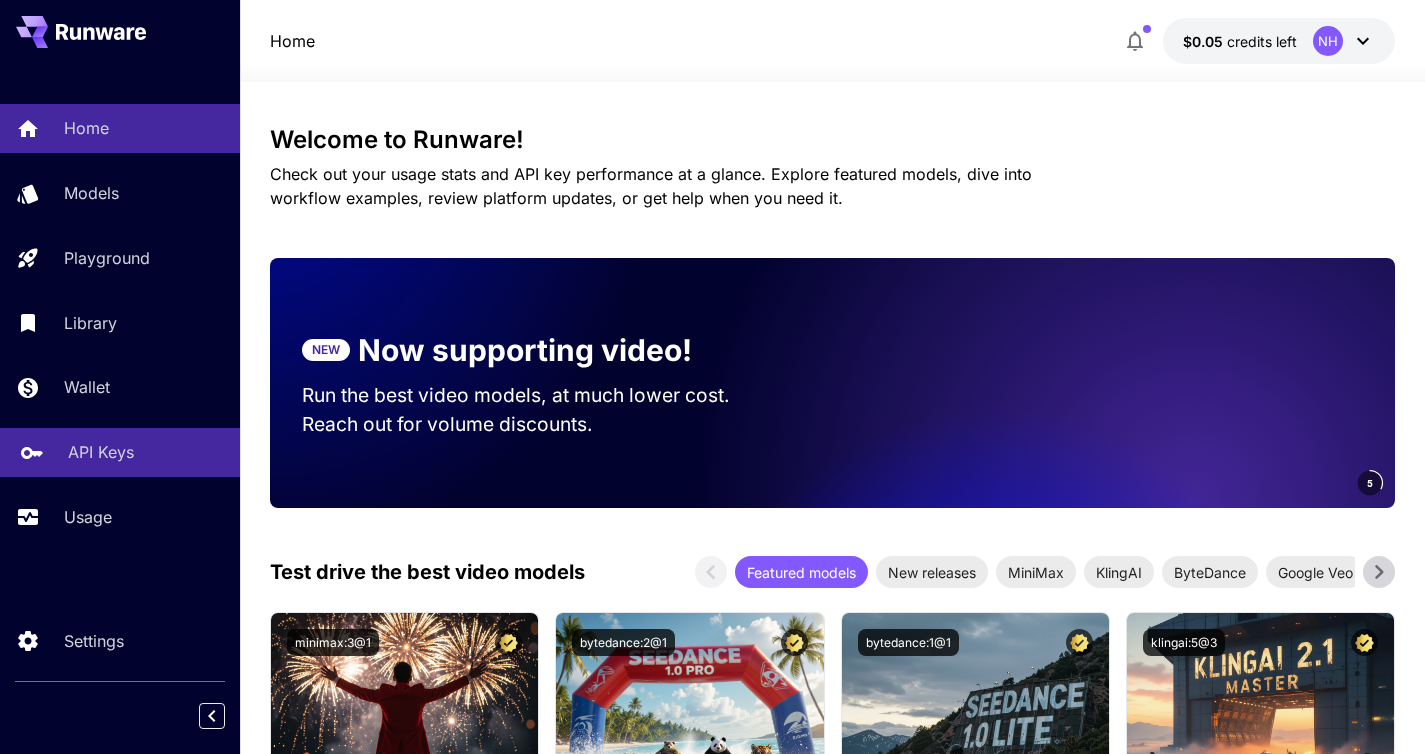 click 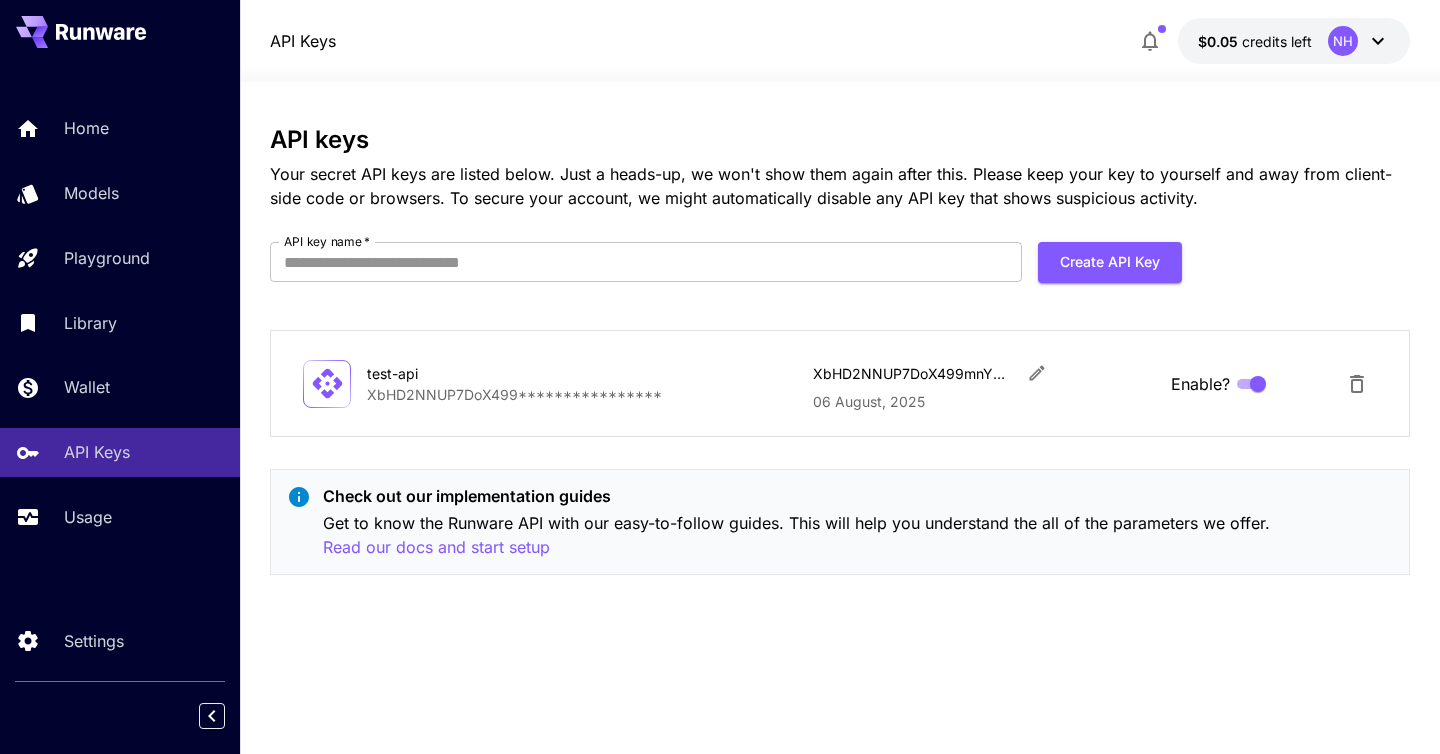 click on "Home Models Playground Library Wallet API Keys Usage" at bounding box center (120, 322) 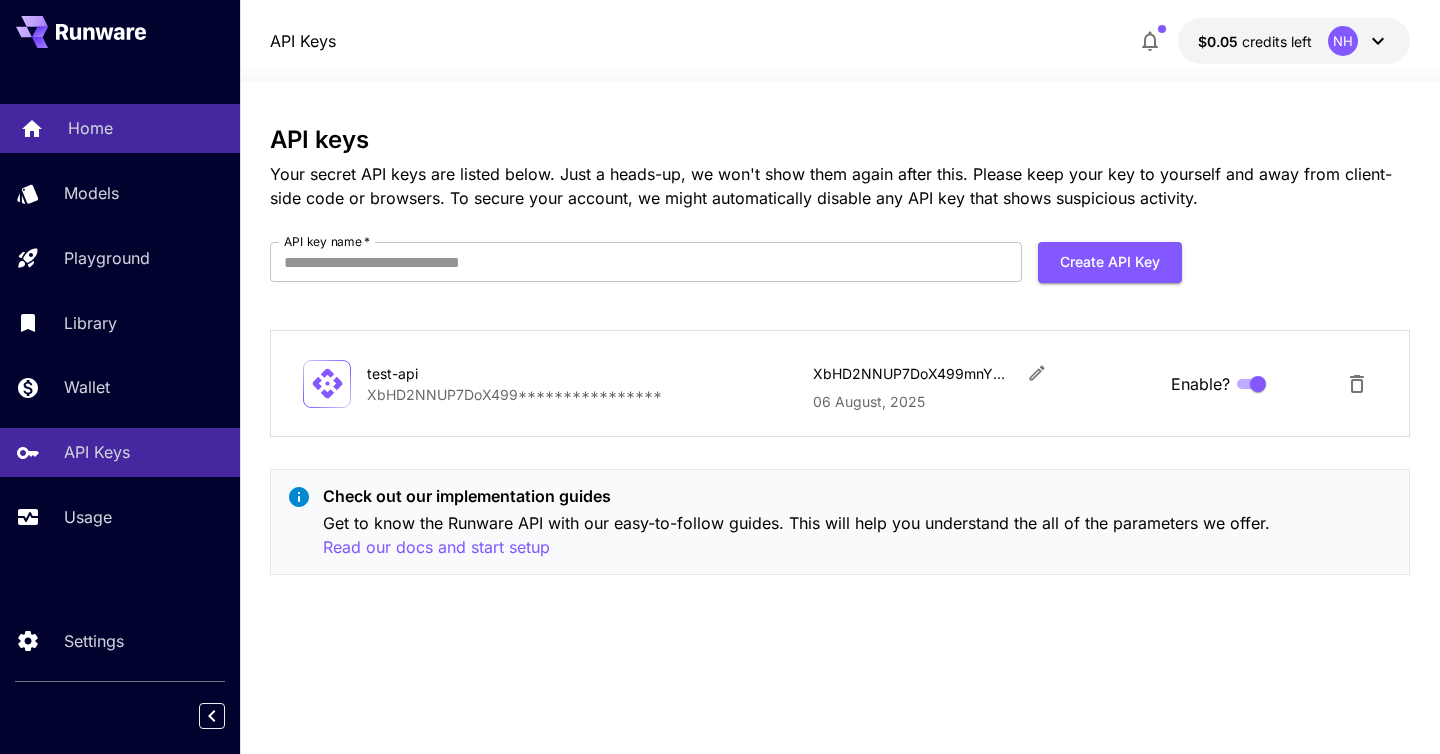 click on "Home" at bounding box center [146, 128] 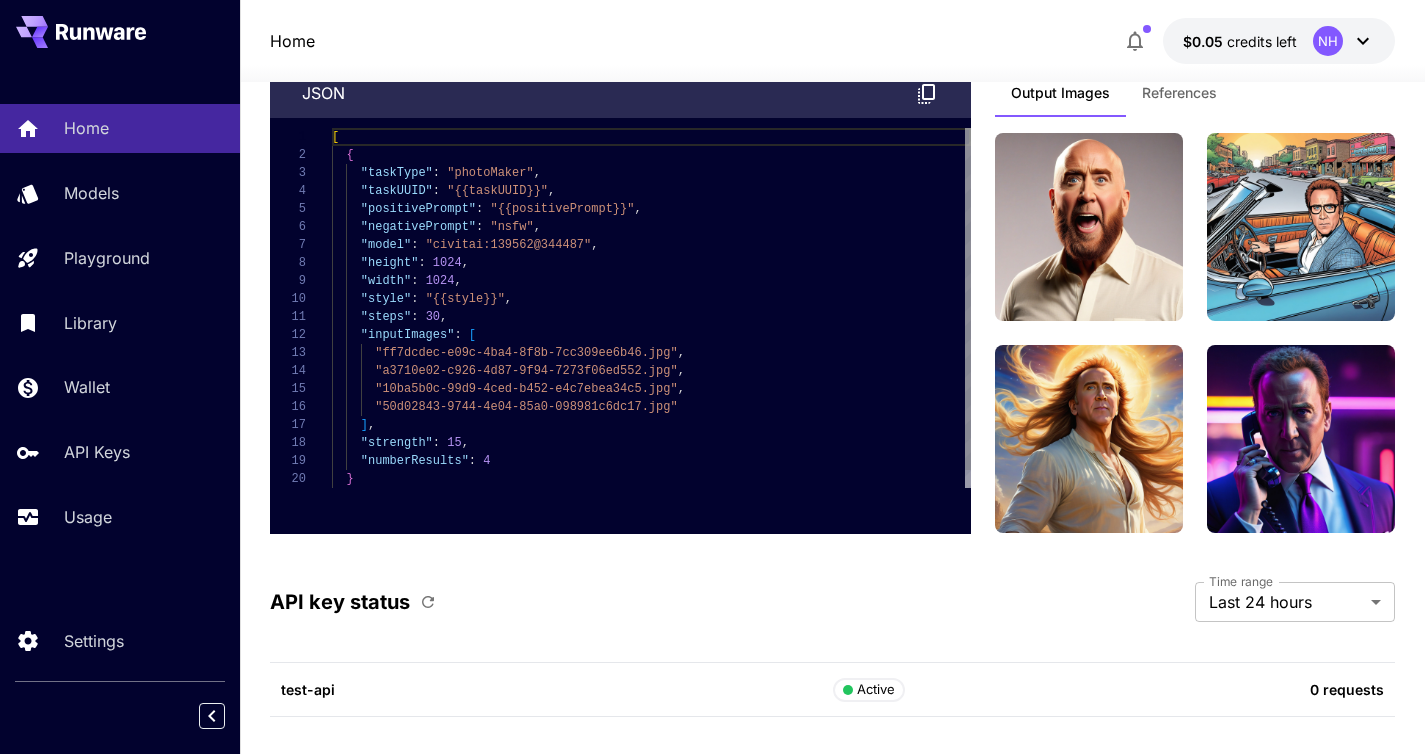 scroll, scrollTop: 5009, scrollLeft: 0, axis: vertical 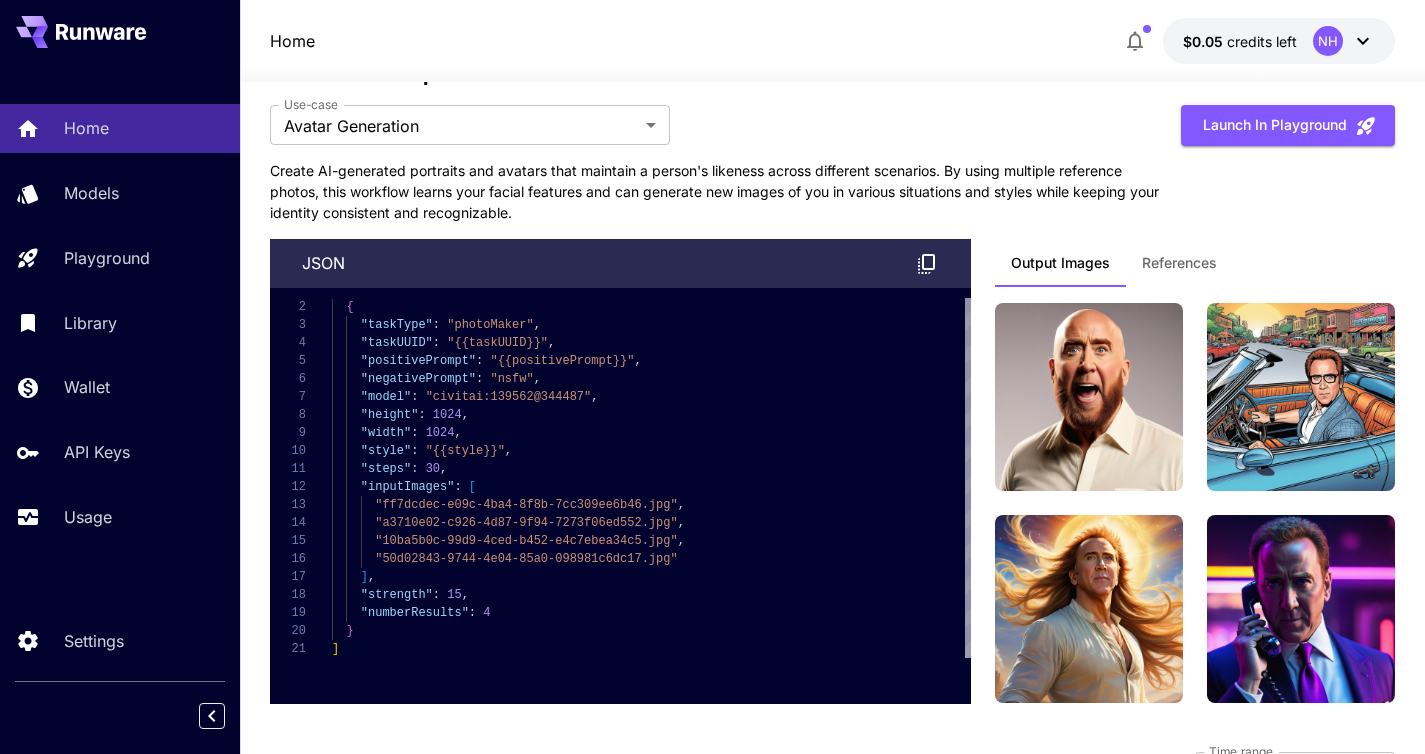 click on "References" at bounding box center [1179, 263] 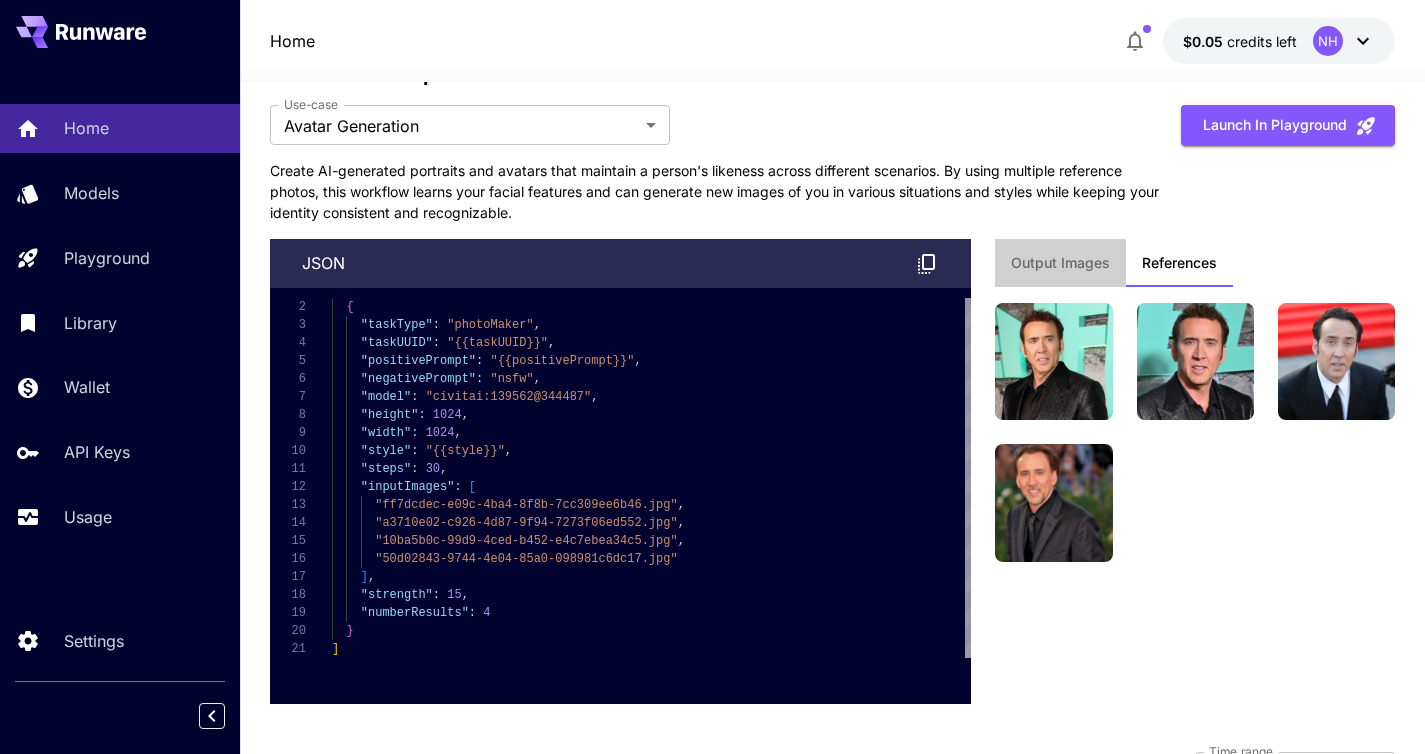 click on "Output Images" at bounding box center (1060, 263) 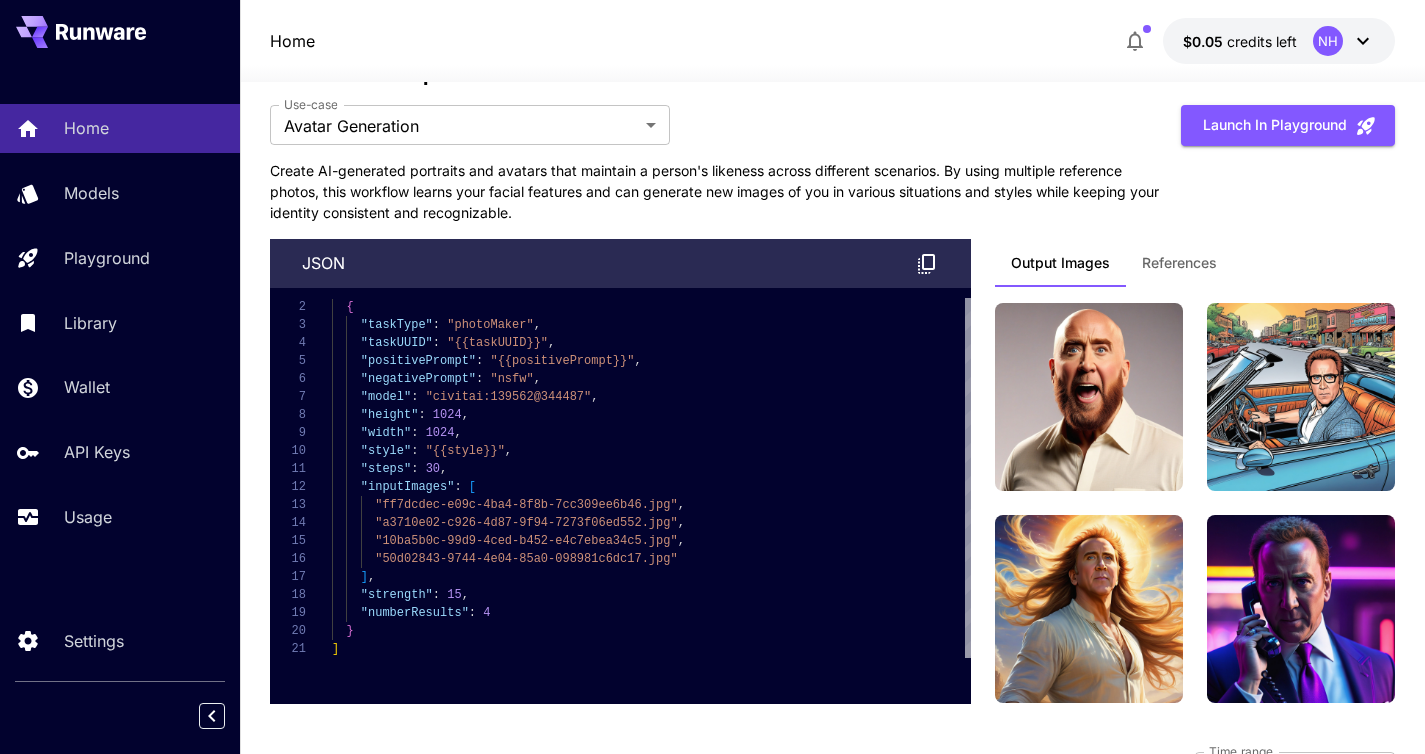 click on "References" at bounding box center (1179, 263) 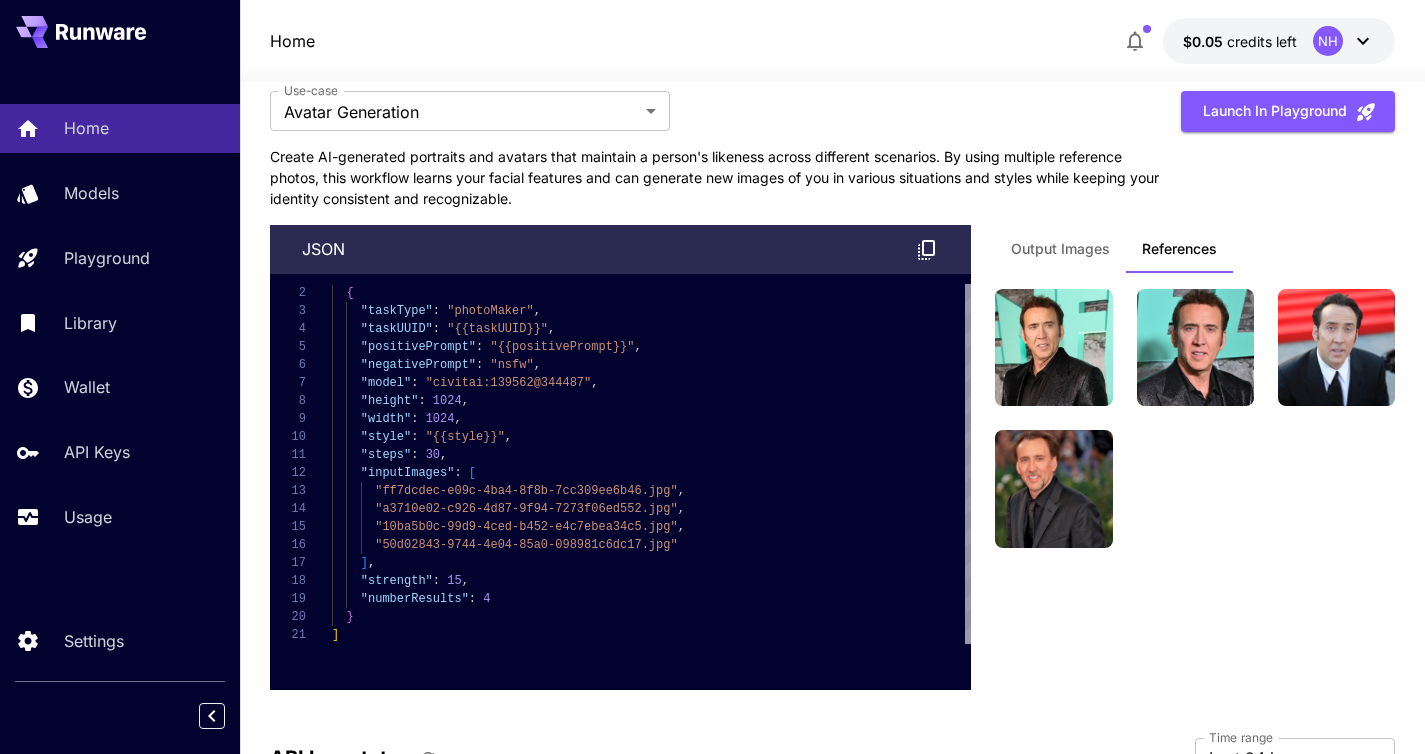 scroll, scrollTop: 5016, scrollLeft: 0, axis: vertical 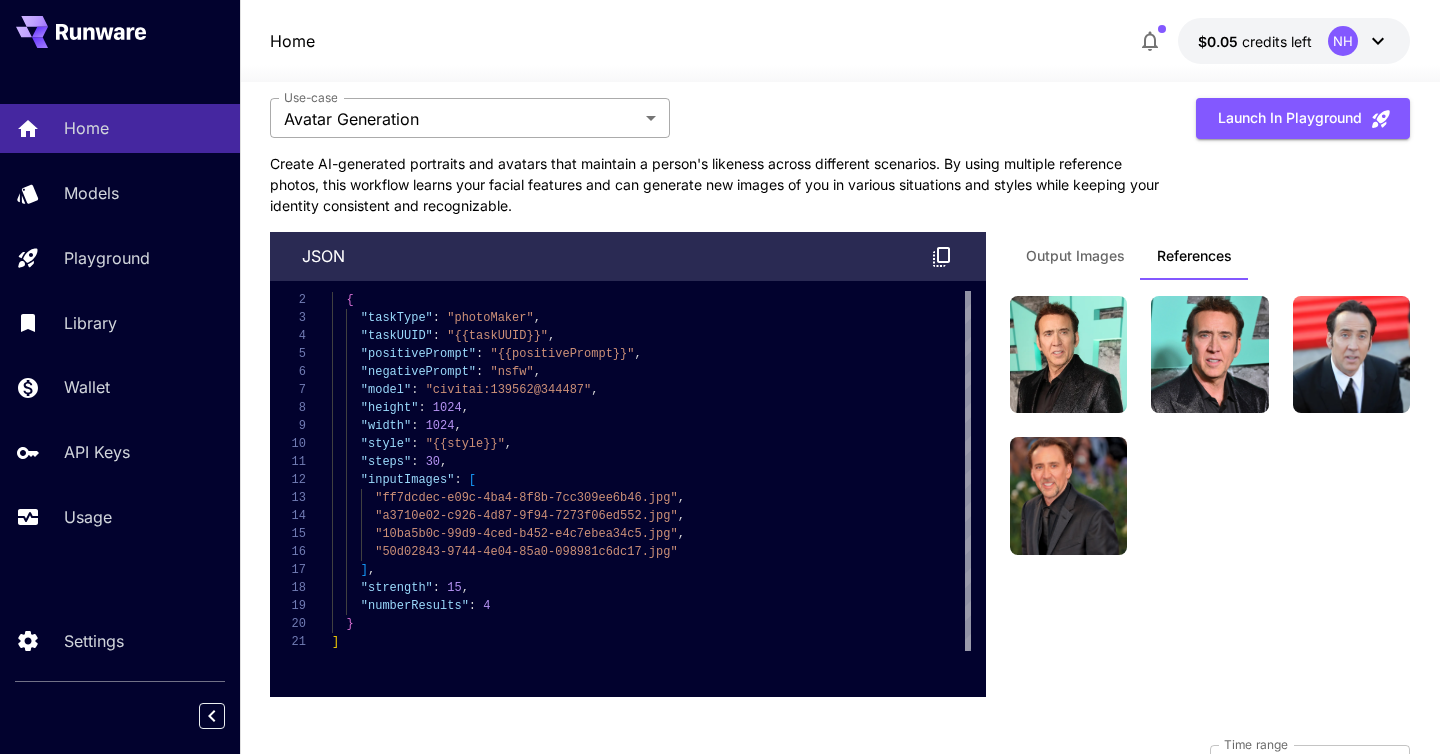 click on "Home Models Playground Library Wallet API Keys Usage Settings Home $0.05    credits left  NH Welcome to Runware! Check out your usage stats and API key performance at a glance. Explore featured models, dive into workflow examples, review platform updates, or get help when you need it. NEW Now supporting video! Run the best video models, at much lower cost. Save up to $50 for every 1000 Seedance assets. 1 Test drive the best video models Featured models New releases MiniMax KlingAI ByteDance Google Veo PixVerse Vidu Launch in Playground minimax:3@1                             MiniMax 02 Hailuo Most polished and dynamic model with vibrant, theatrical visuals and fluid motion. Ideal for viral content and commercial-style footage. Launch in Playground bytedance:2@1                             Seedance 1.0 Pro Advanced video model that creates smooth, high-quality 1080p clips up to 10 seconds long. Great for dynamic scenes, clean motion, and strong consistency across shots. Launch in Playground bytedance:1@1" at bounding box center [720, -1828] 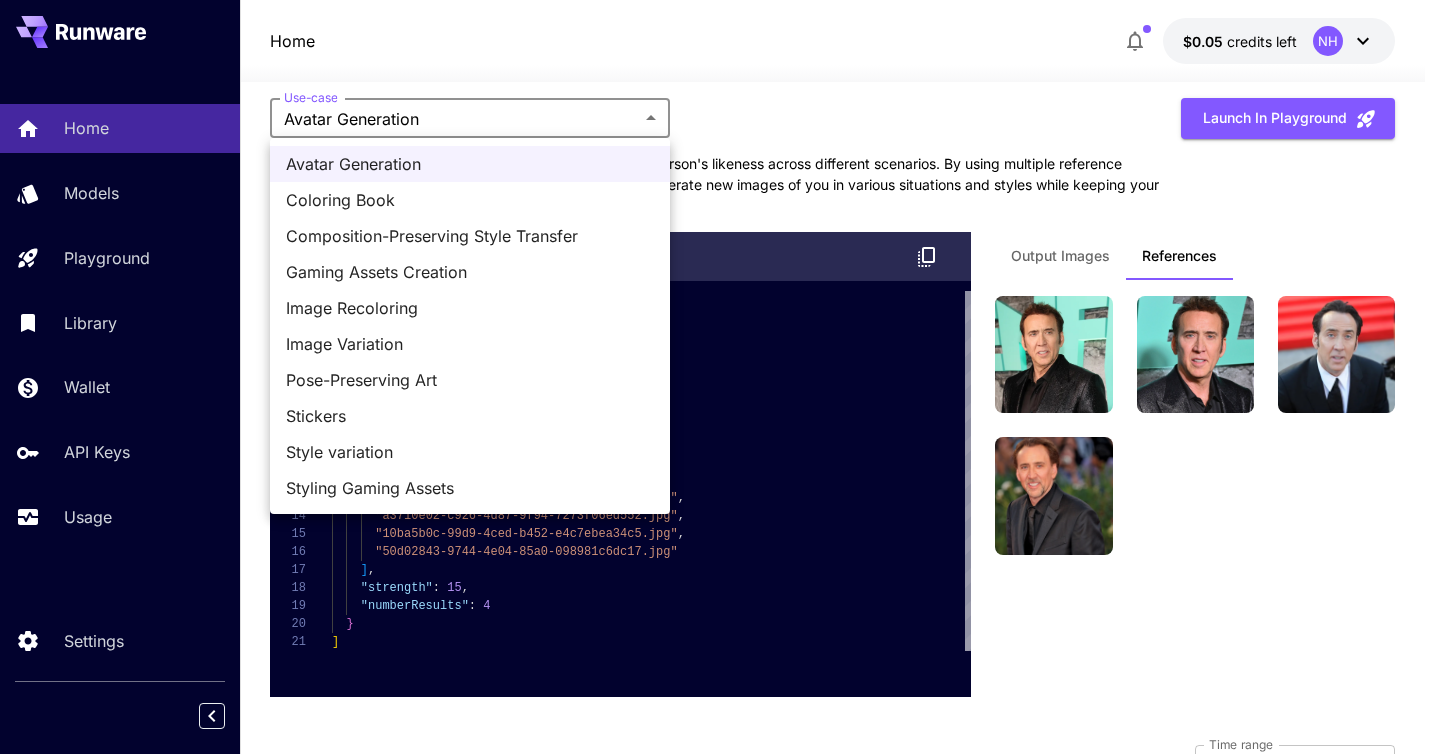 click at bounding box center [720, 377] 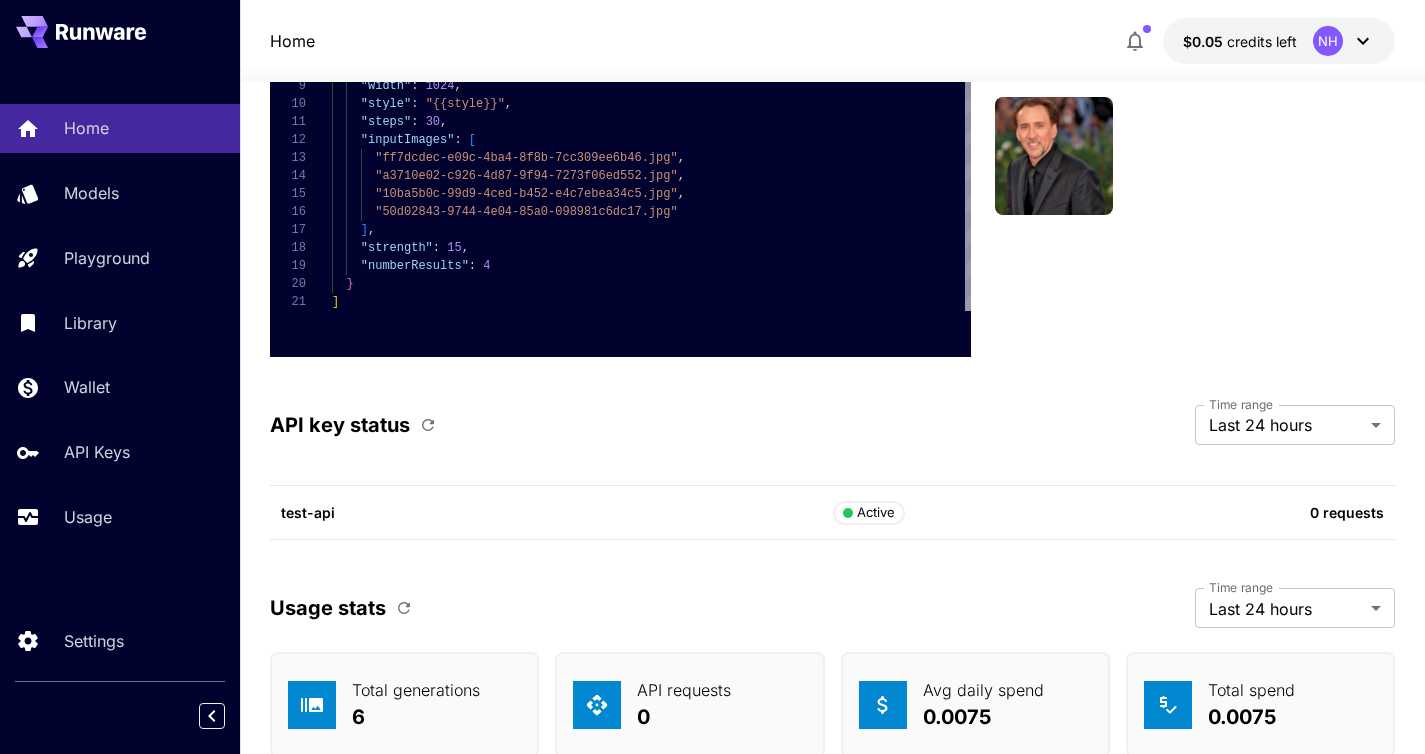 scroll, scrollTop: 5622, scrollLeft: 0, axis: vertical 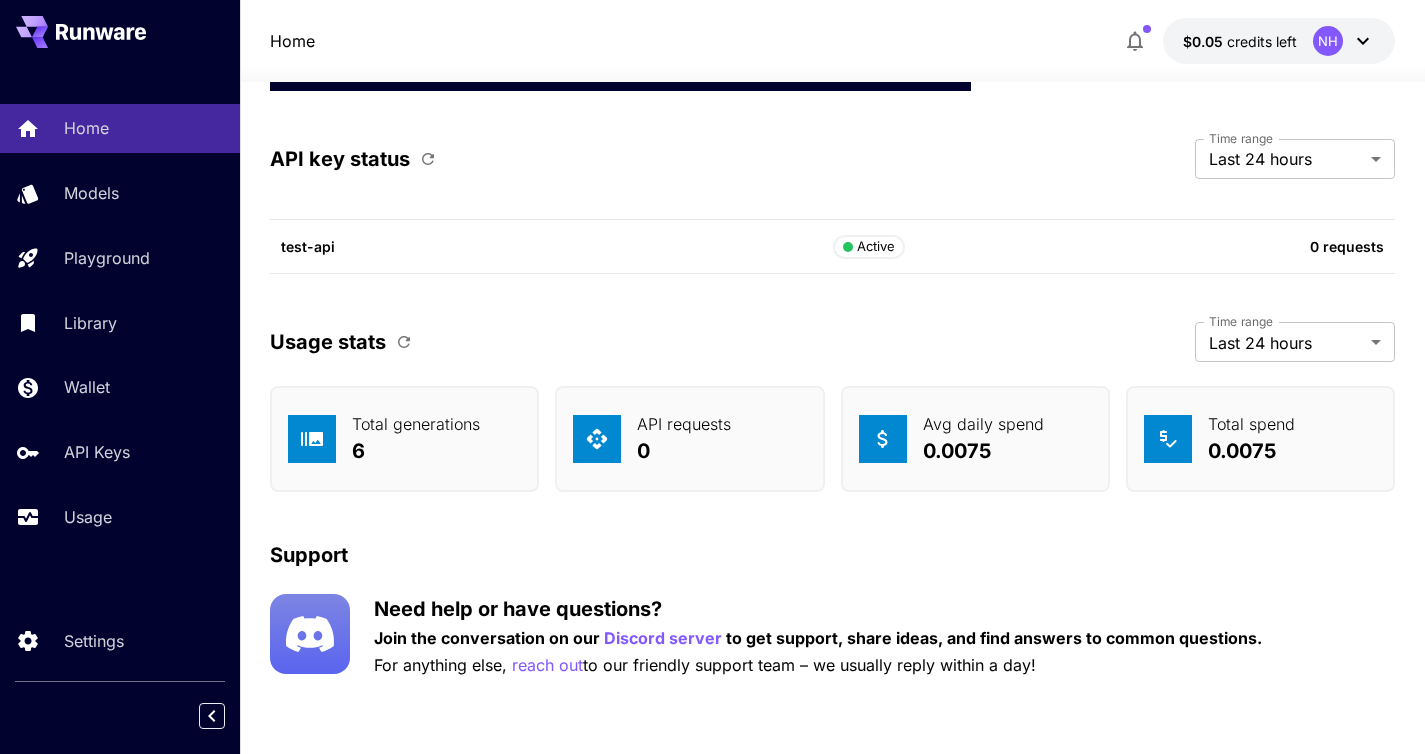 click on "API key status Time range Last 24 hours ******* Time range" at bounding box center [833, 171] 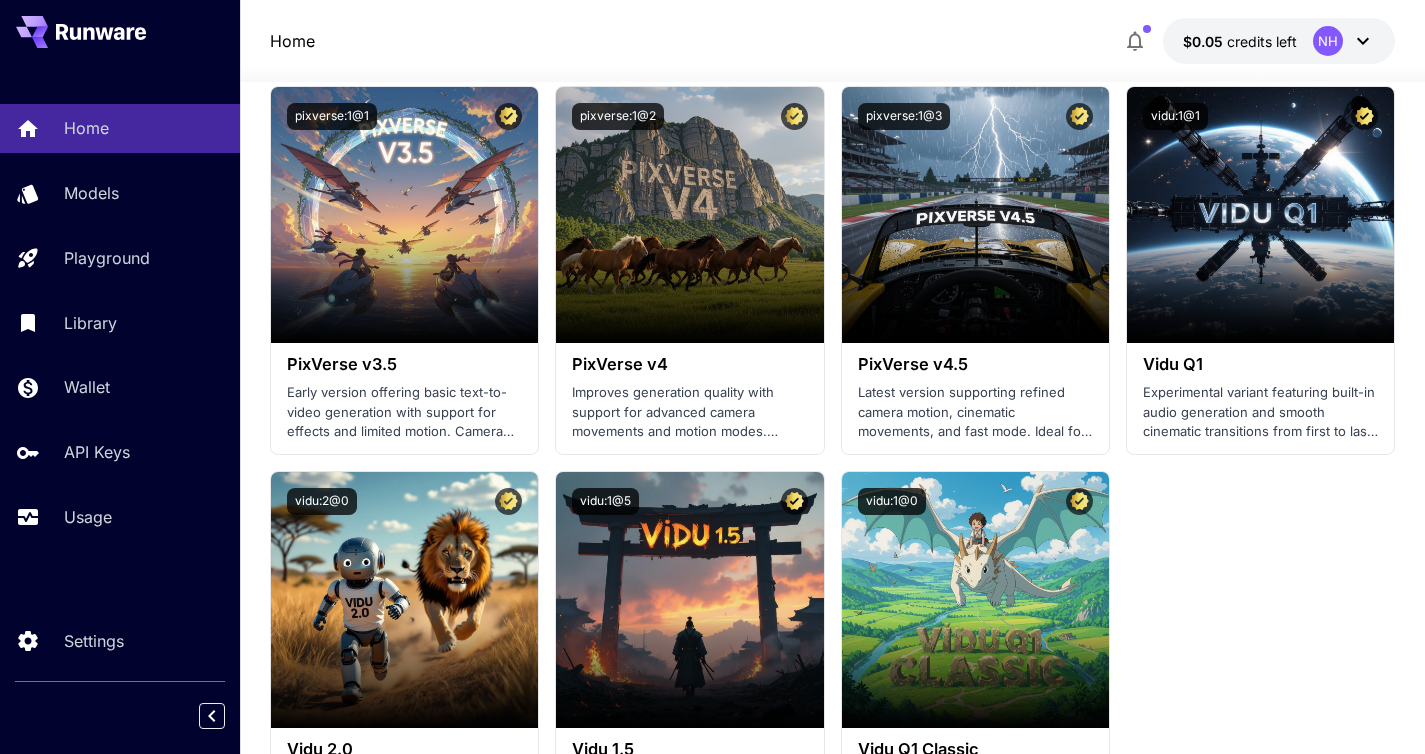 scroll, scrollTop: 1441, scrollLeft: 0, axis: vertical 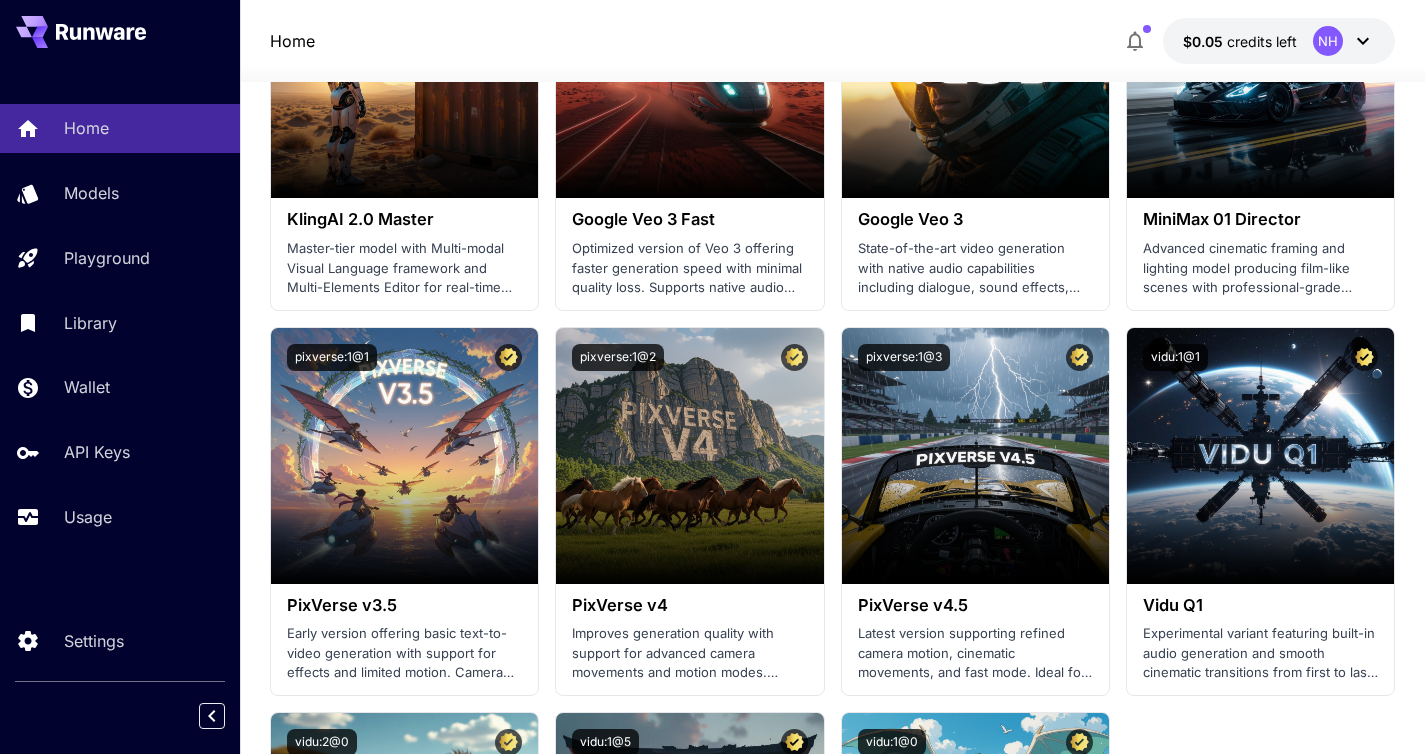 click on "NH" at bounding box center [1344, 41] 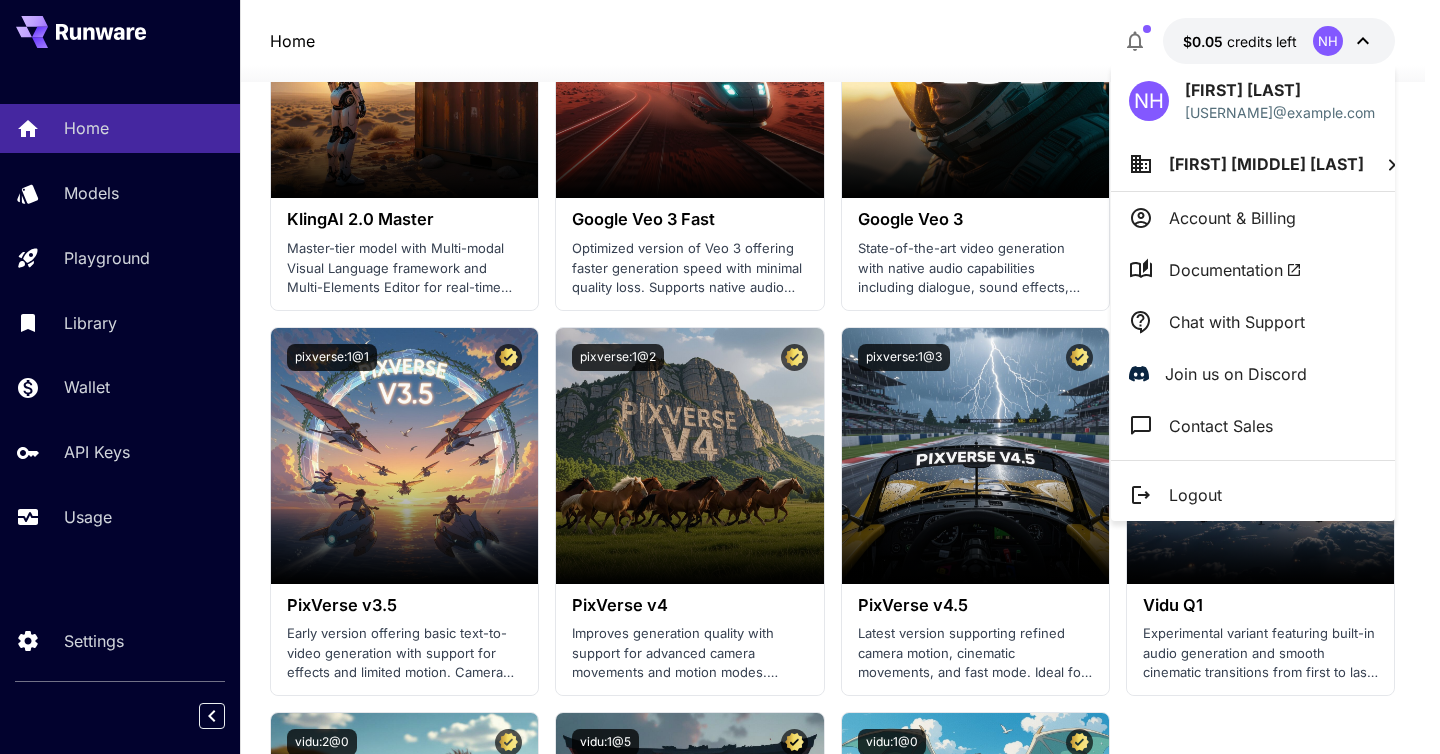 click on "Documentation" at bounding box center [1235, 270] 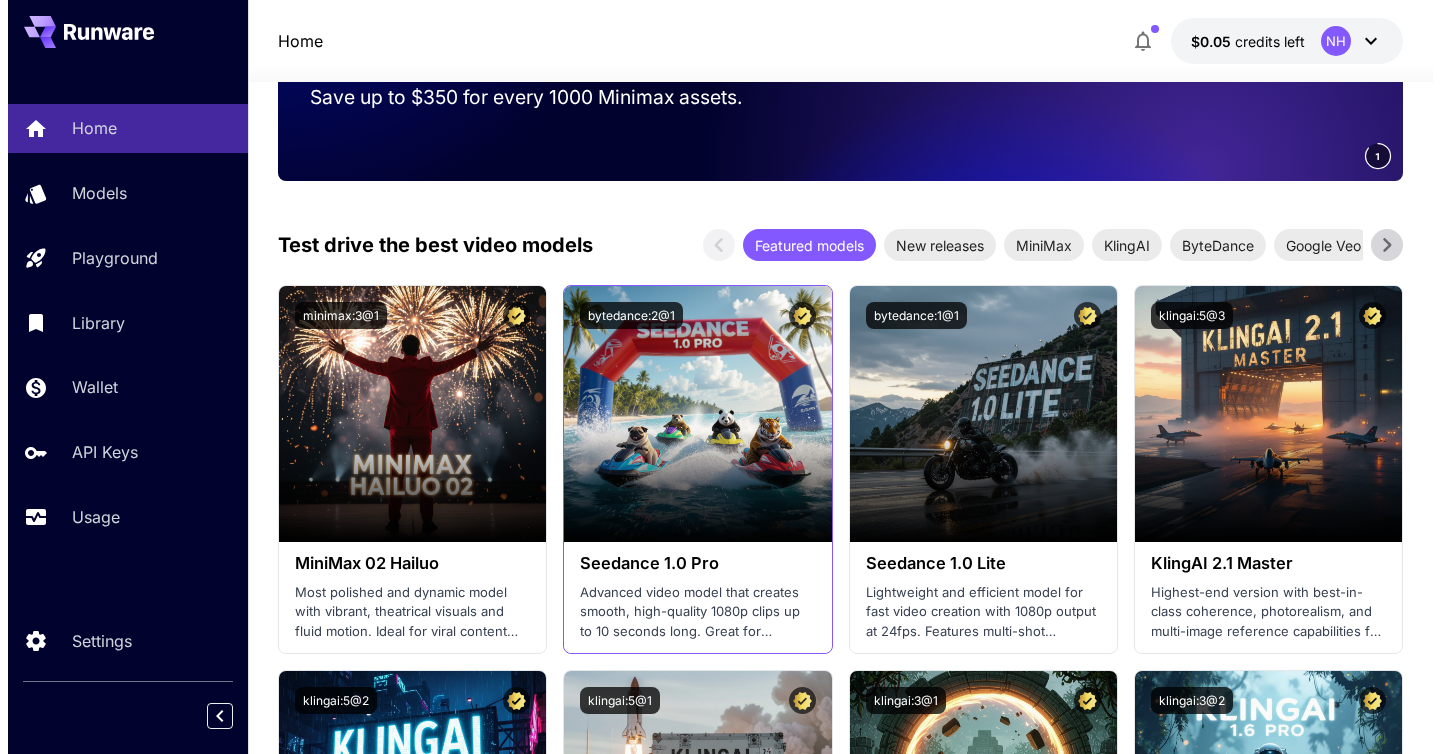 scroll, scrollTop: 333, scrollLeft: 0, axis: vertical 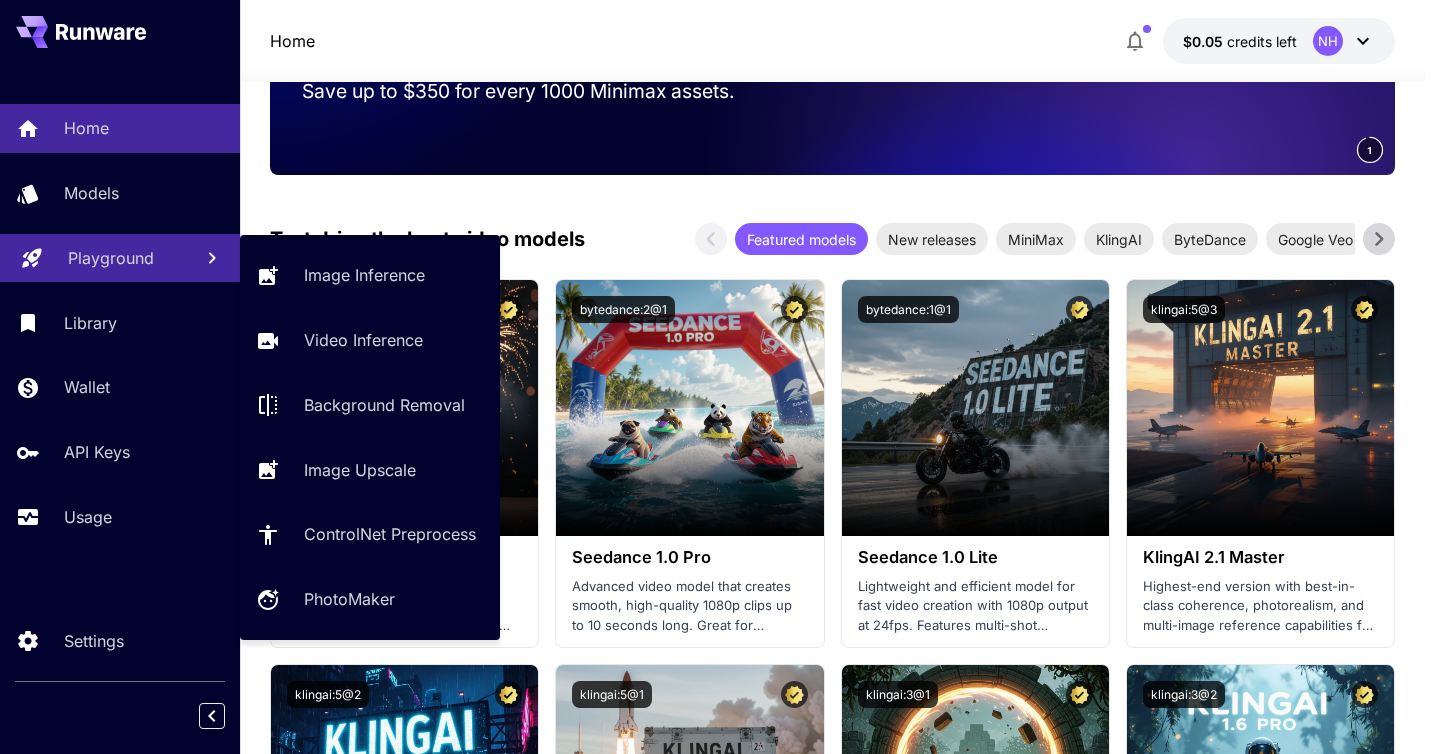 click on "Playground" at bounding box center (111, 258) 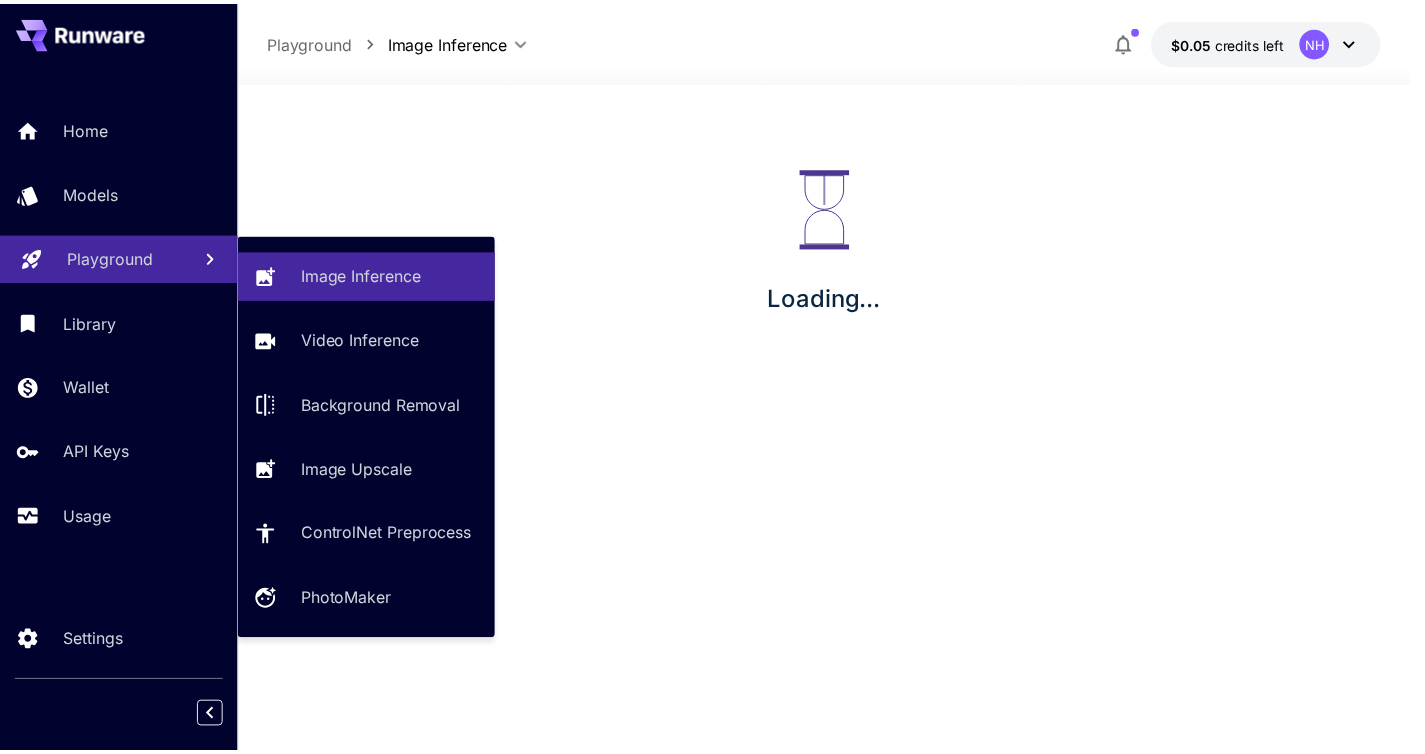scroll, scrollTop: 0, scrollLeft: 0, axis: both 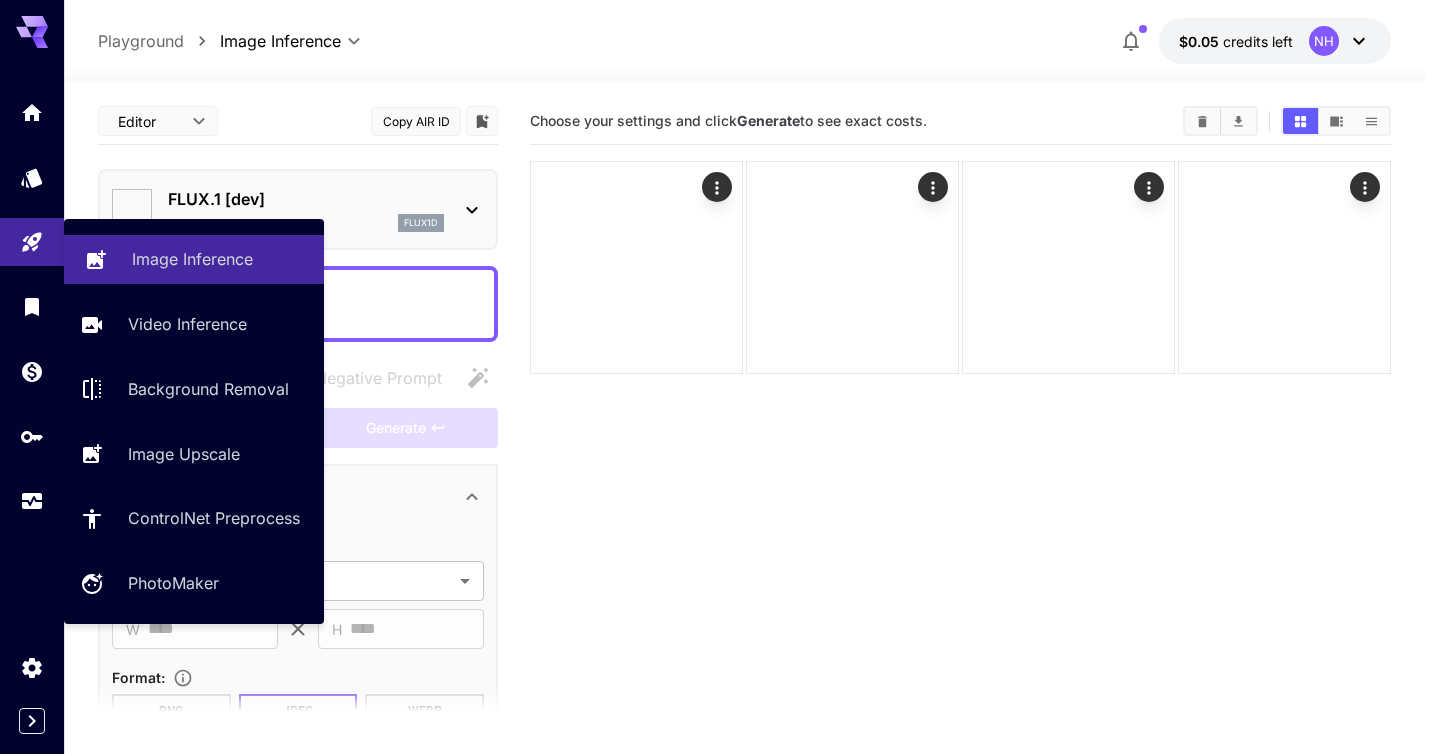 click at bounding box center (298, 304) 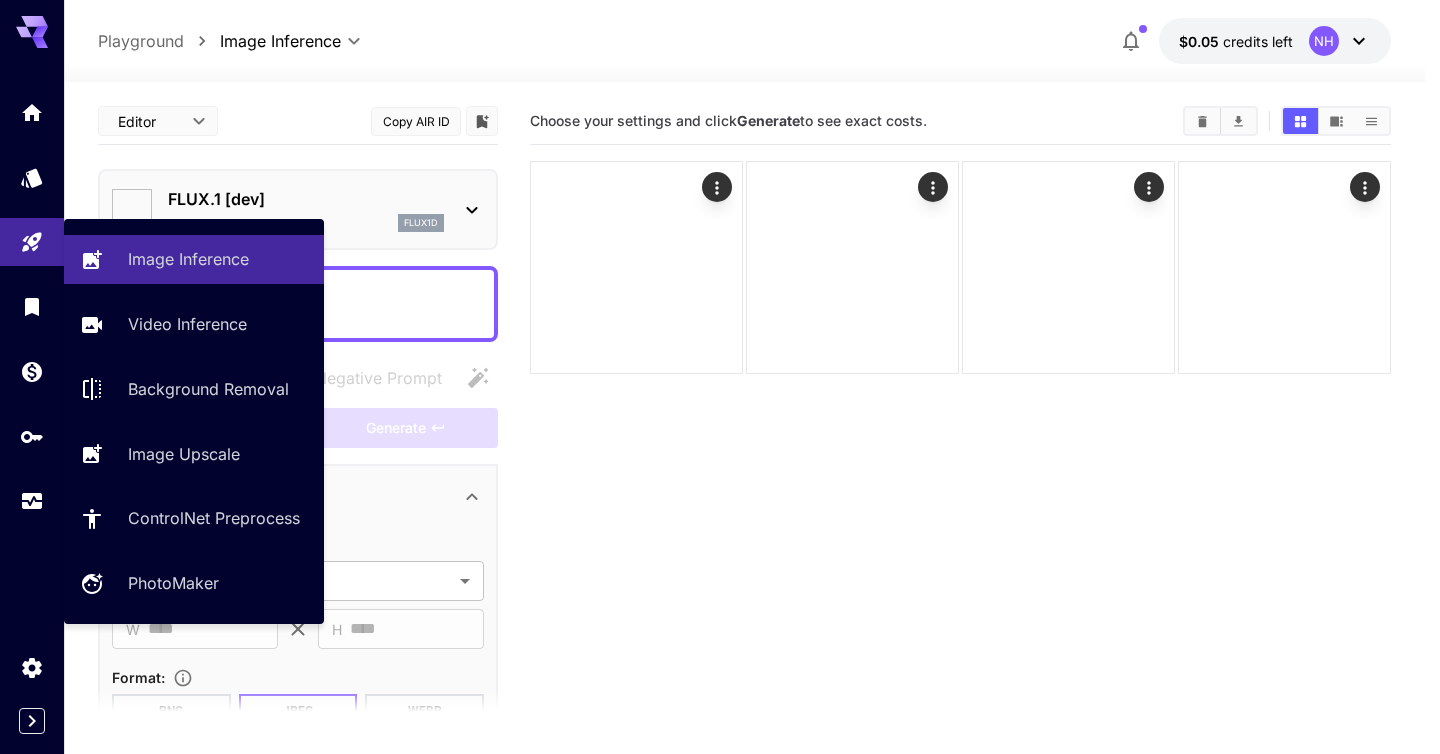 type on "**********" 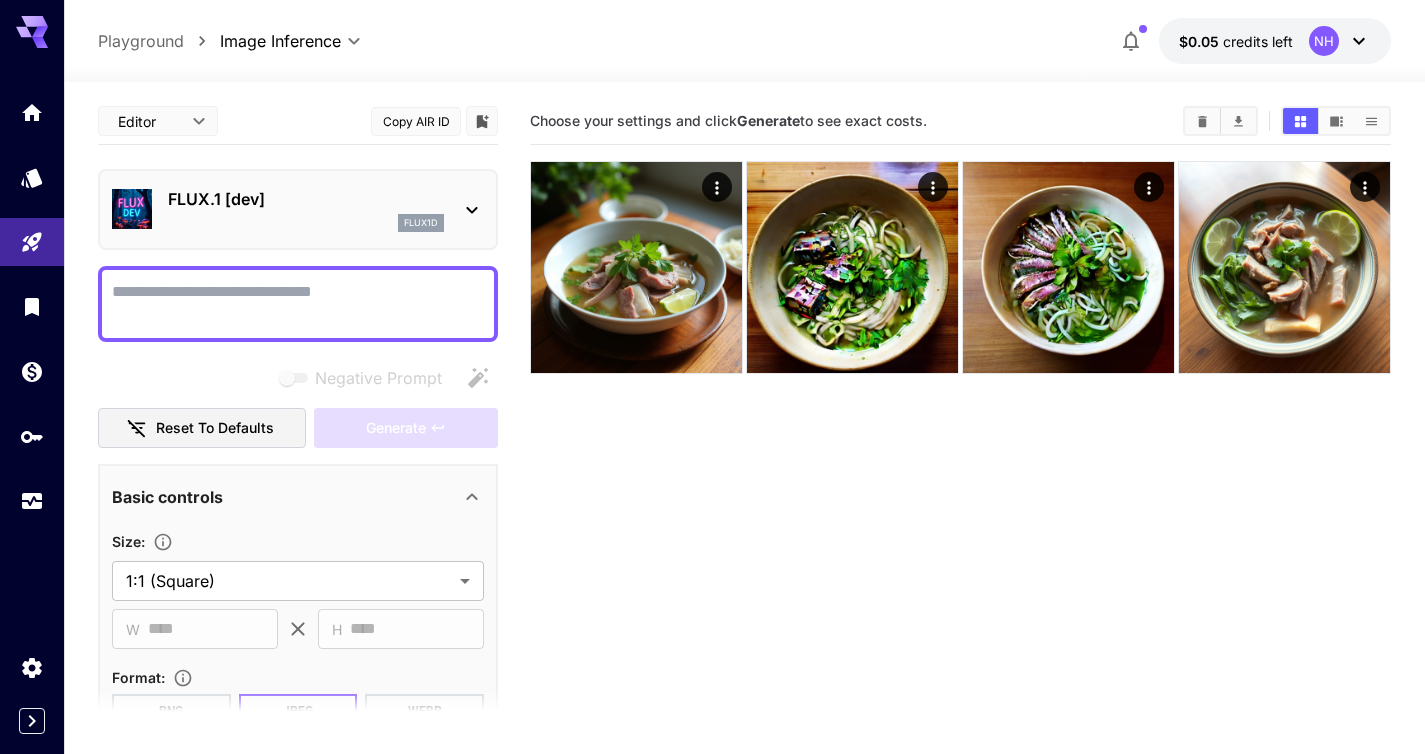 click on "Choose your settings and click  Generate  to see exact costs." at bounding box center (960, 475) 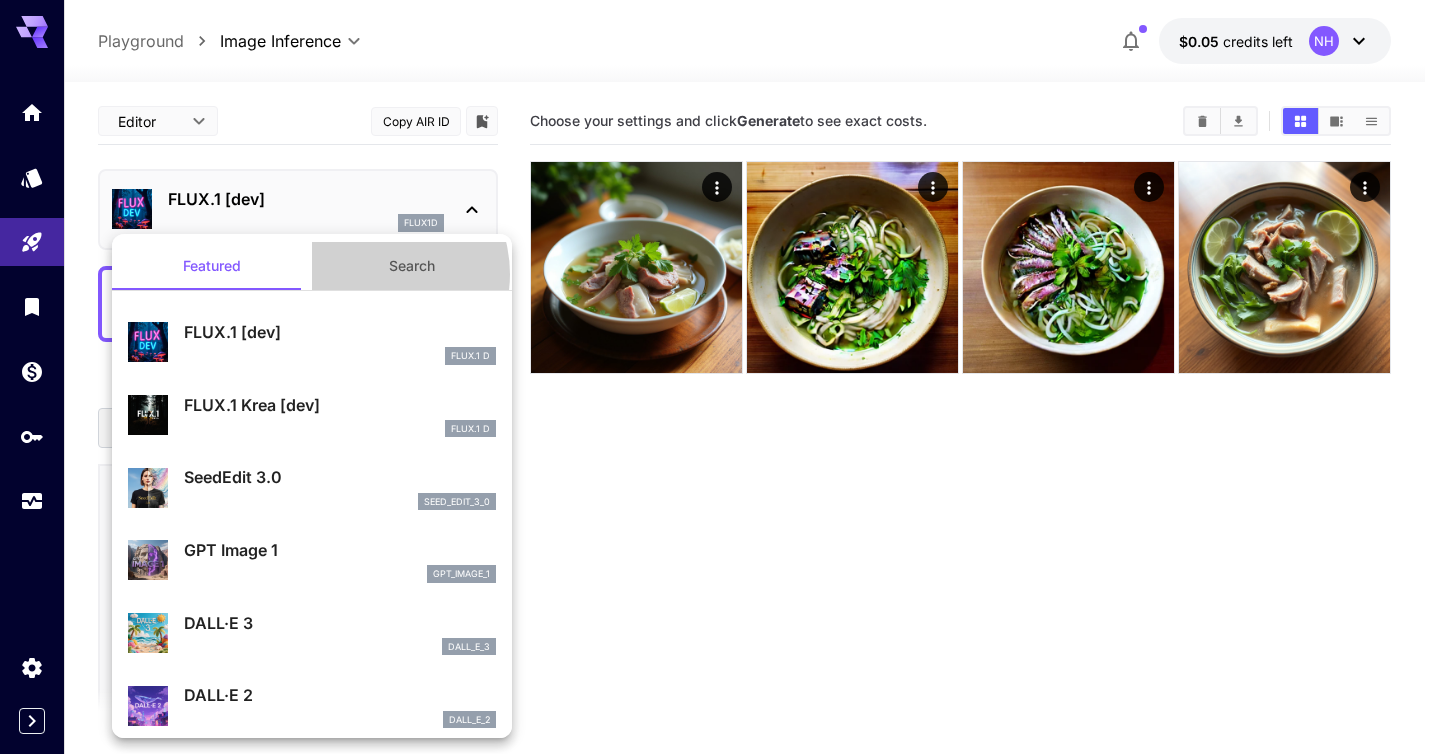 click on "Search" at bounding box center [412, 266] 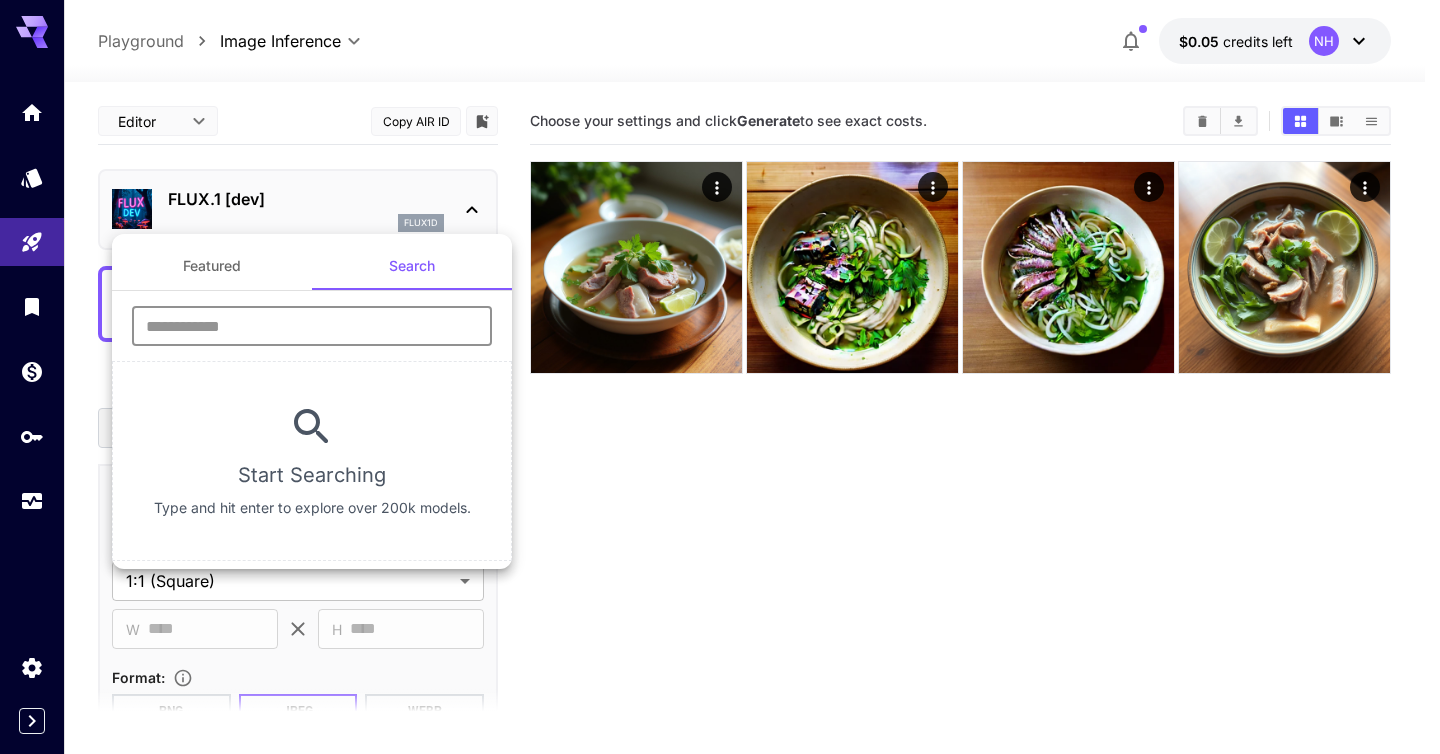 click at bounding box center [312, 326] 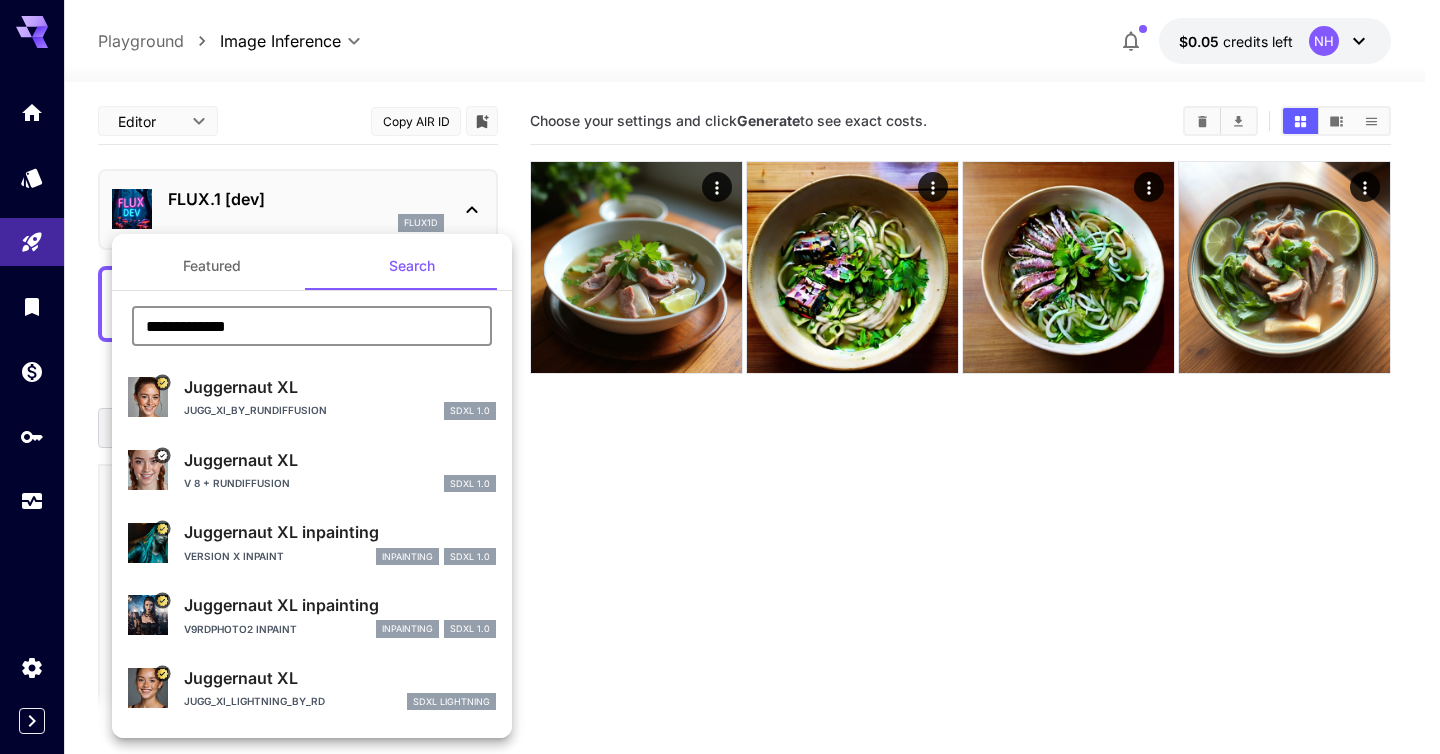type on "**********" 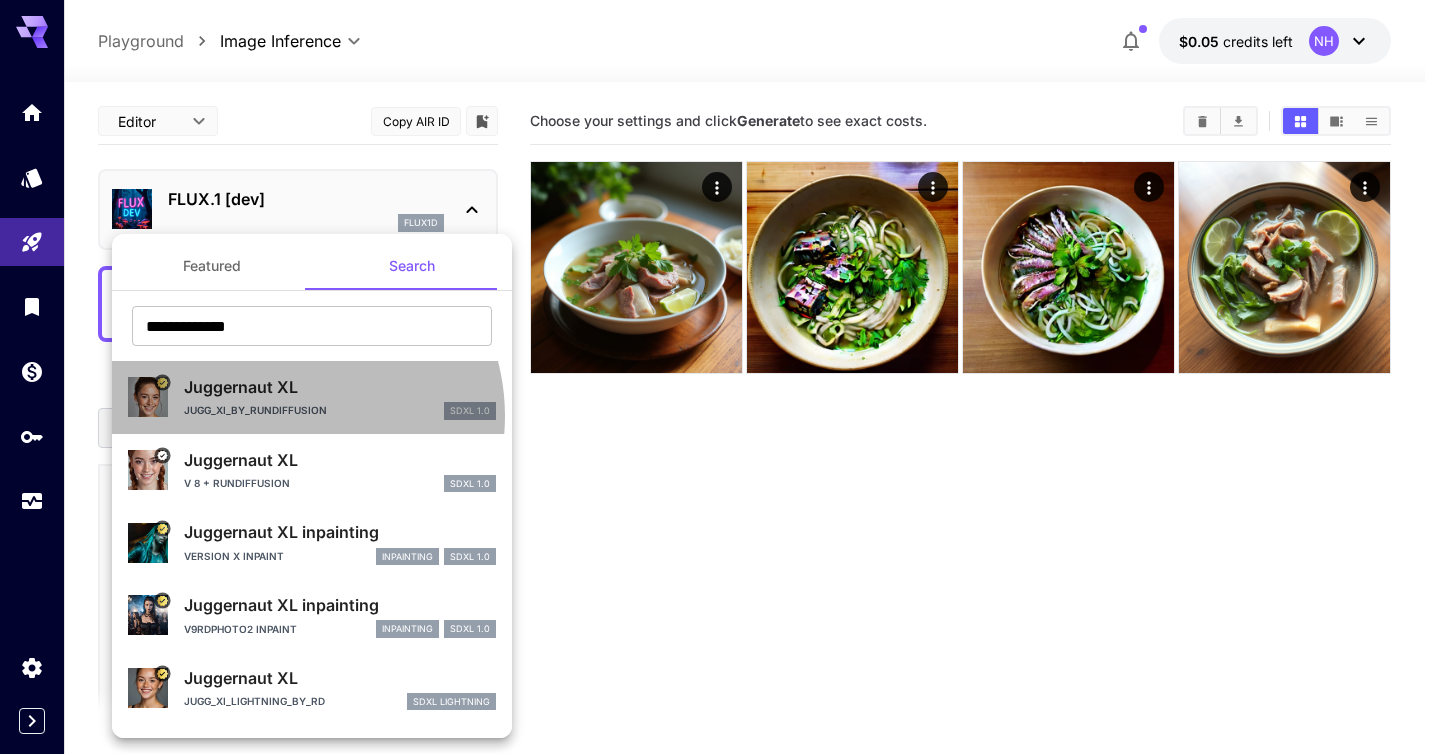 click on "Jugg_XI_by_RunDiffusion" at bounding box center (255, 410) 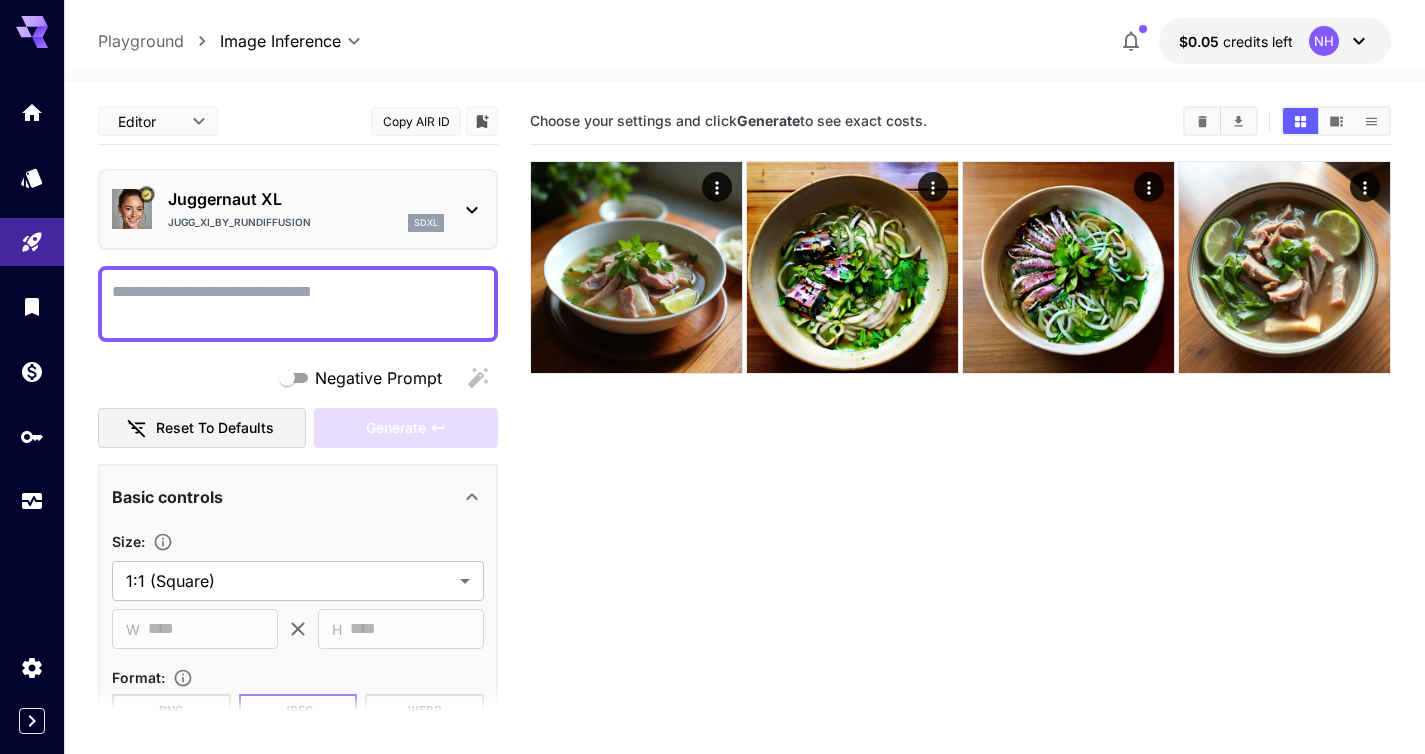 click on "Negative Prompt" at bounding box center (298, 304) 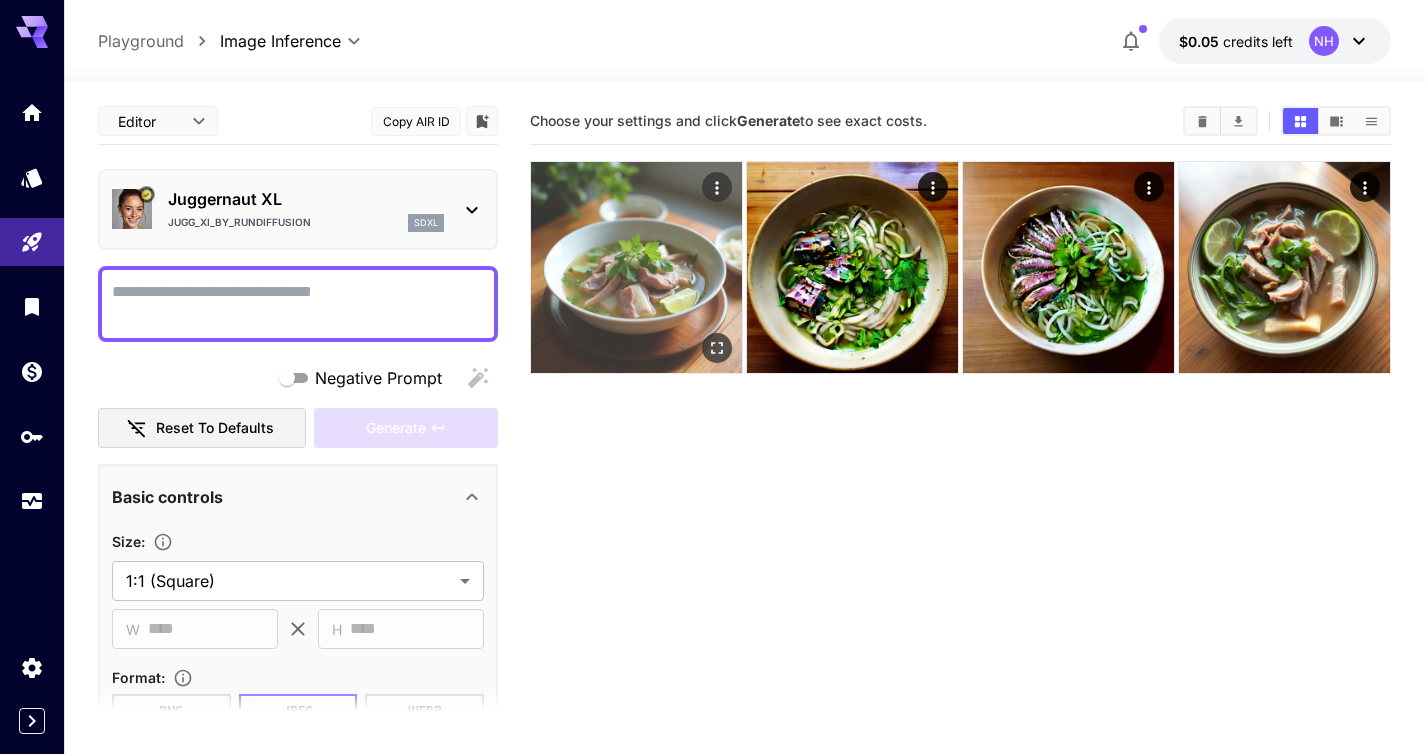 click at bounding box center [636, 267] 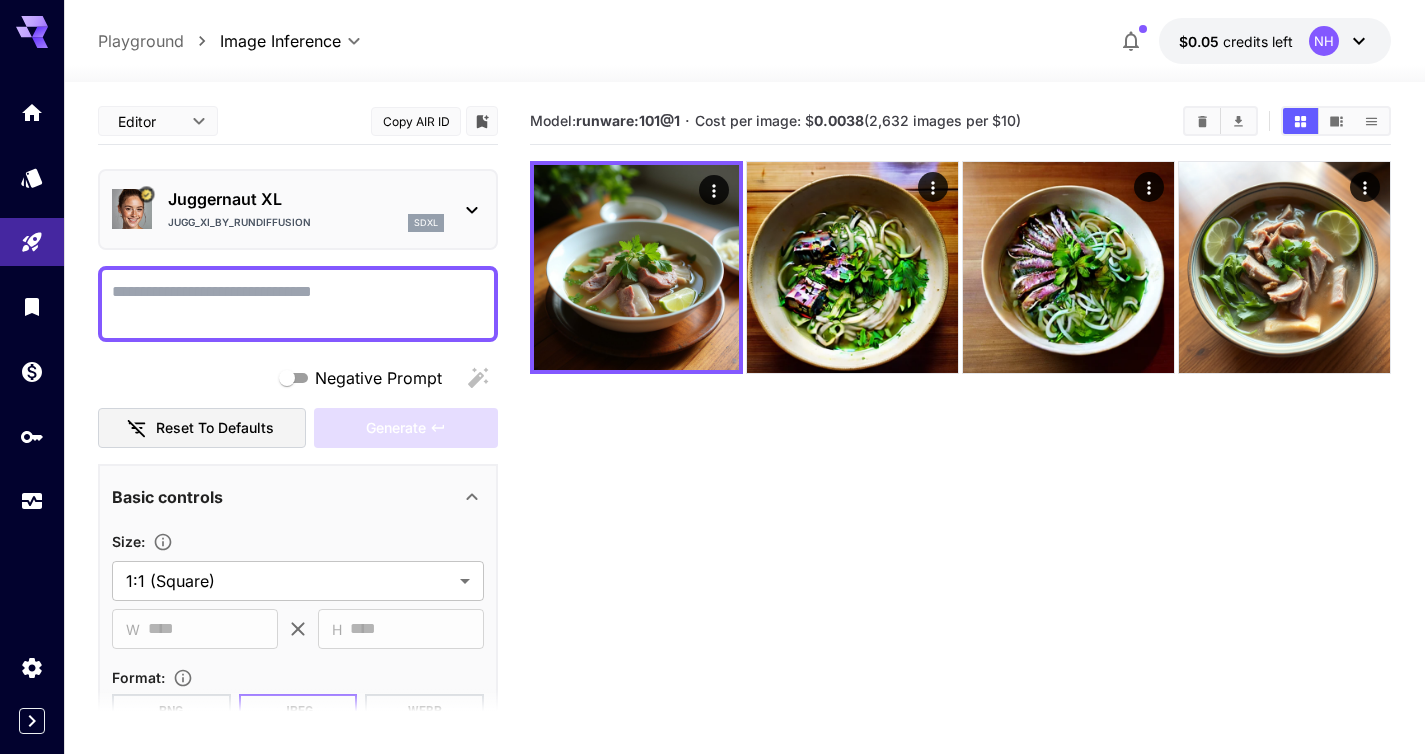 click on "Negative Prompt" at bounding box center [298, 304] 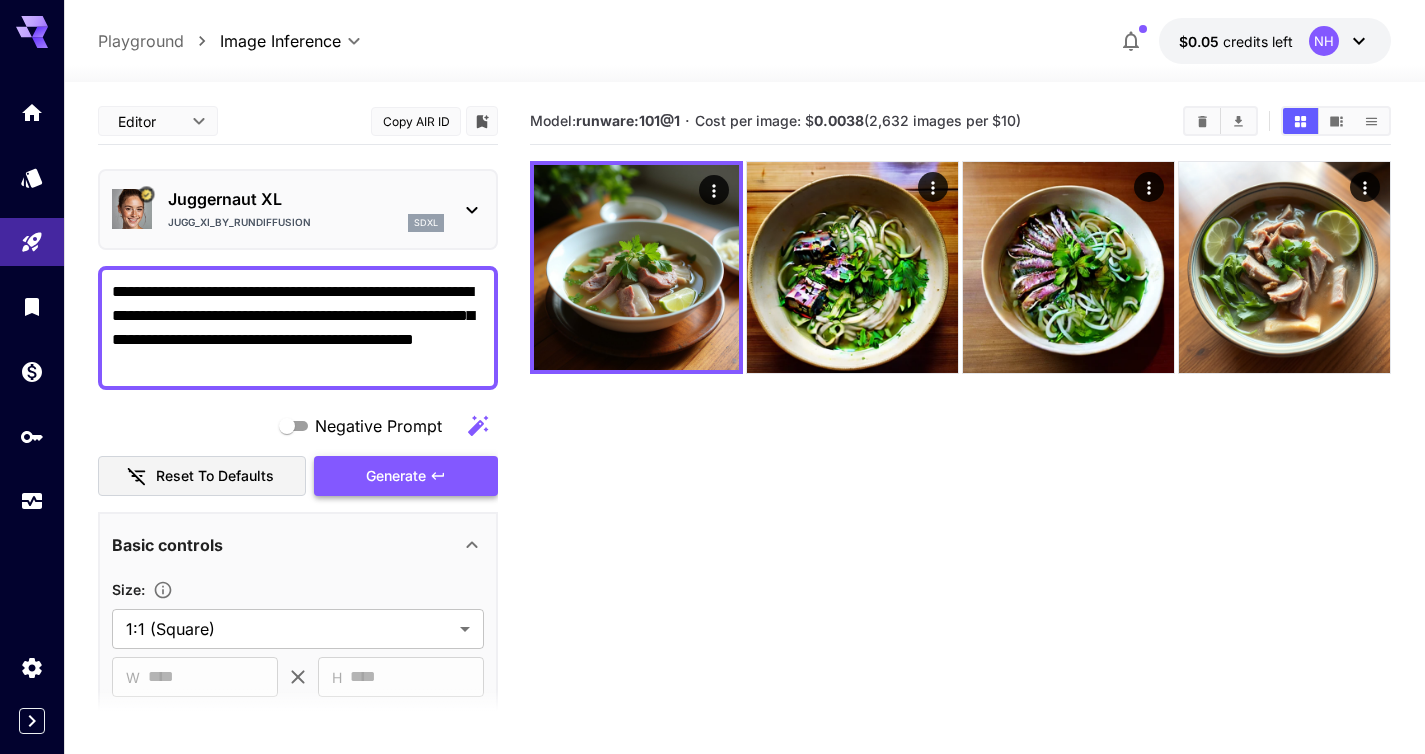 type on "**********" 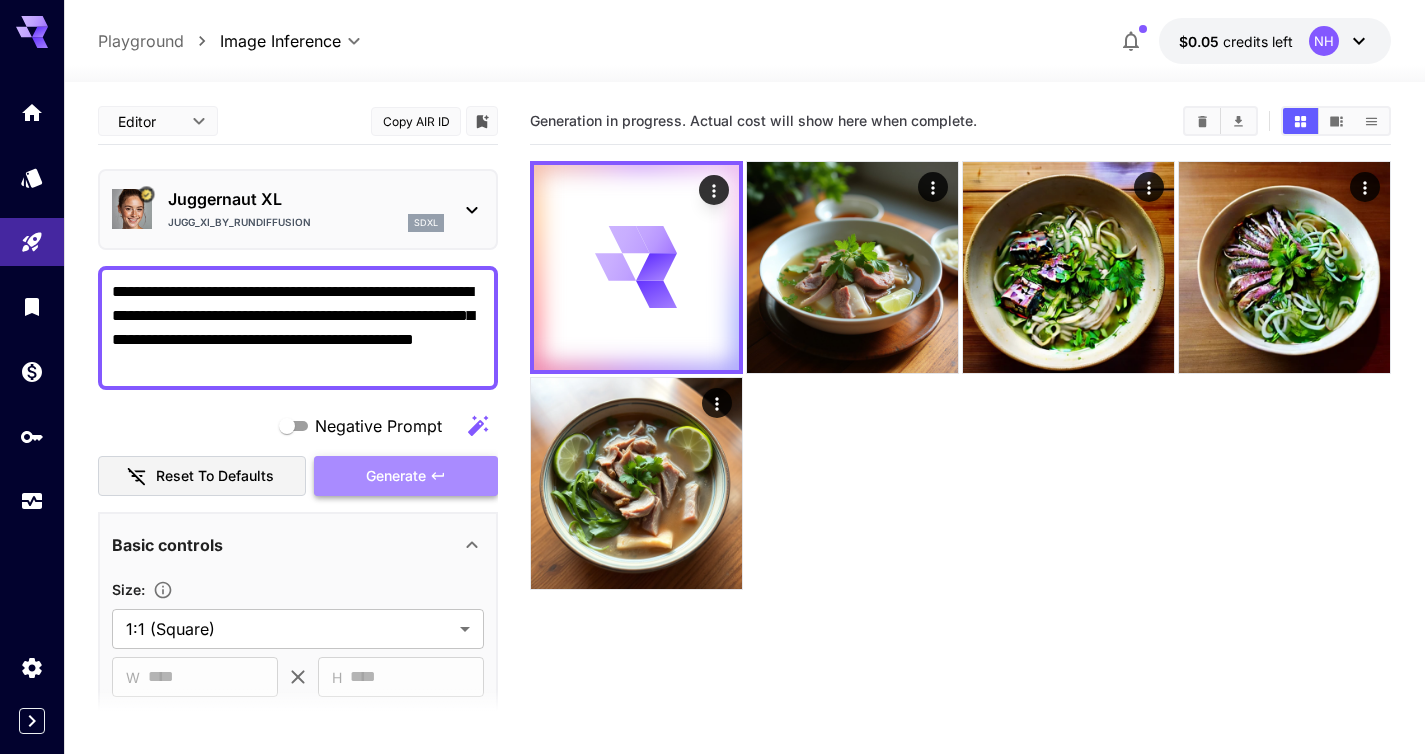 click on "Generate" at bounding box center [406, 476] 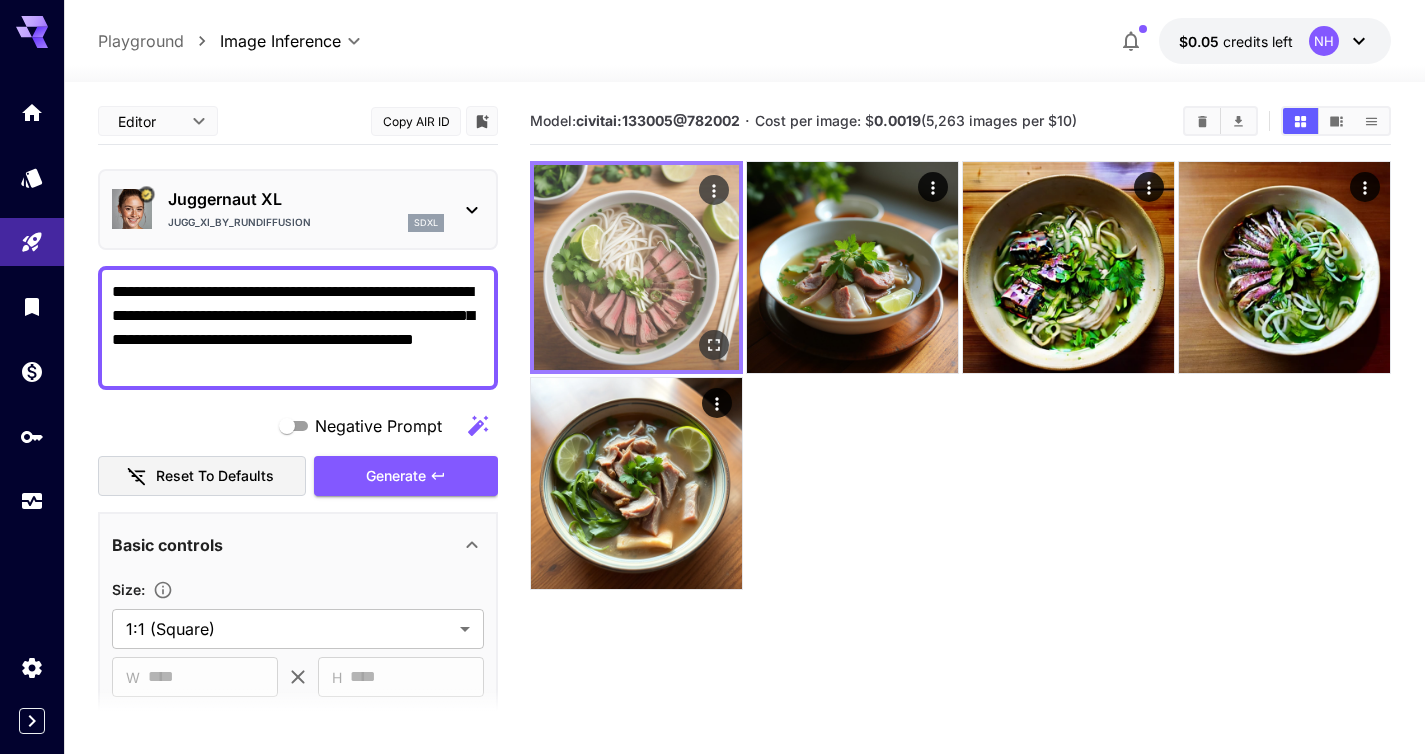 click at bounding box center [636, 267] 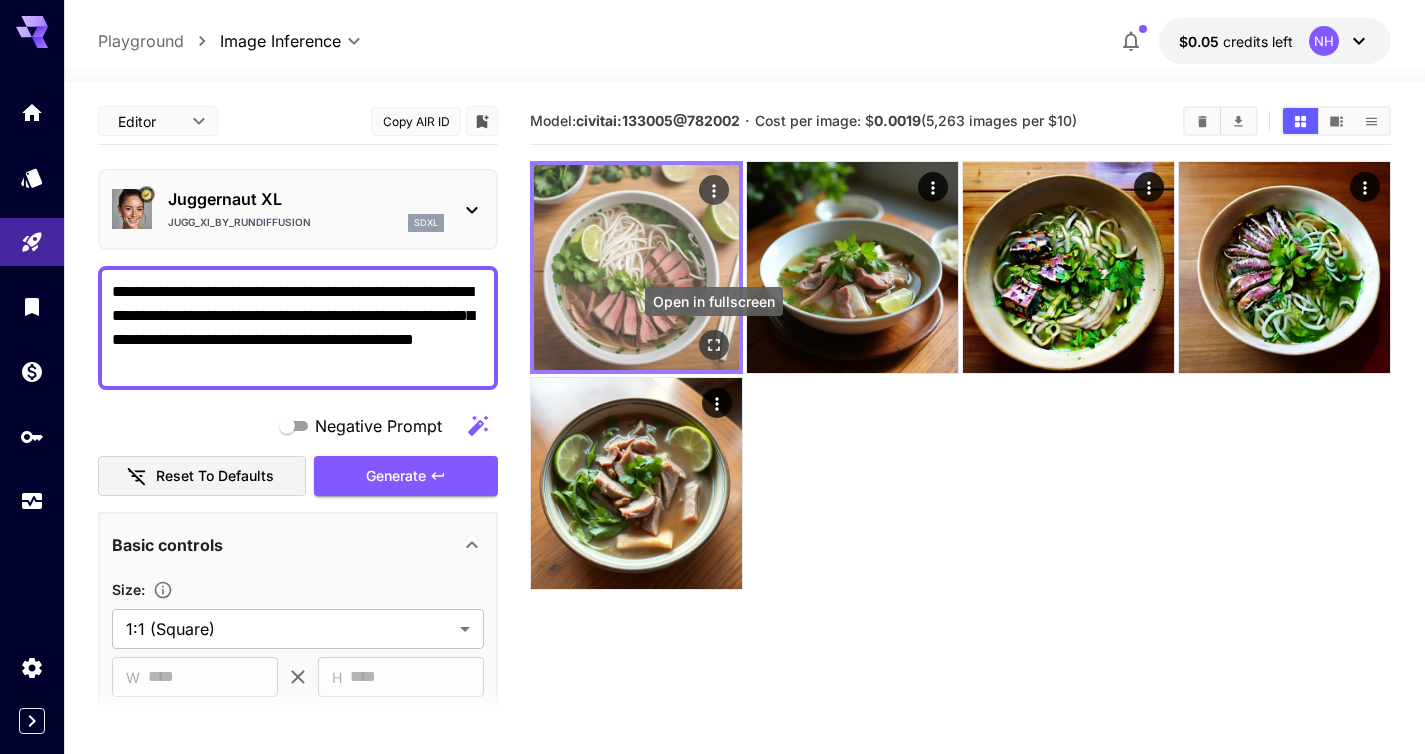 click 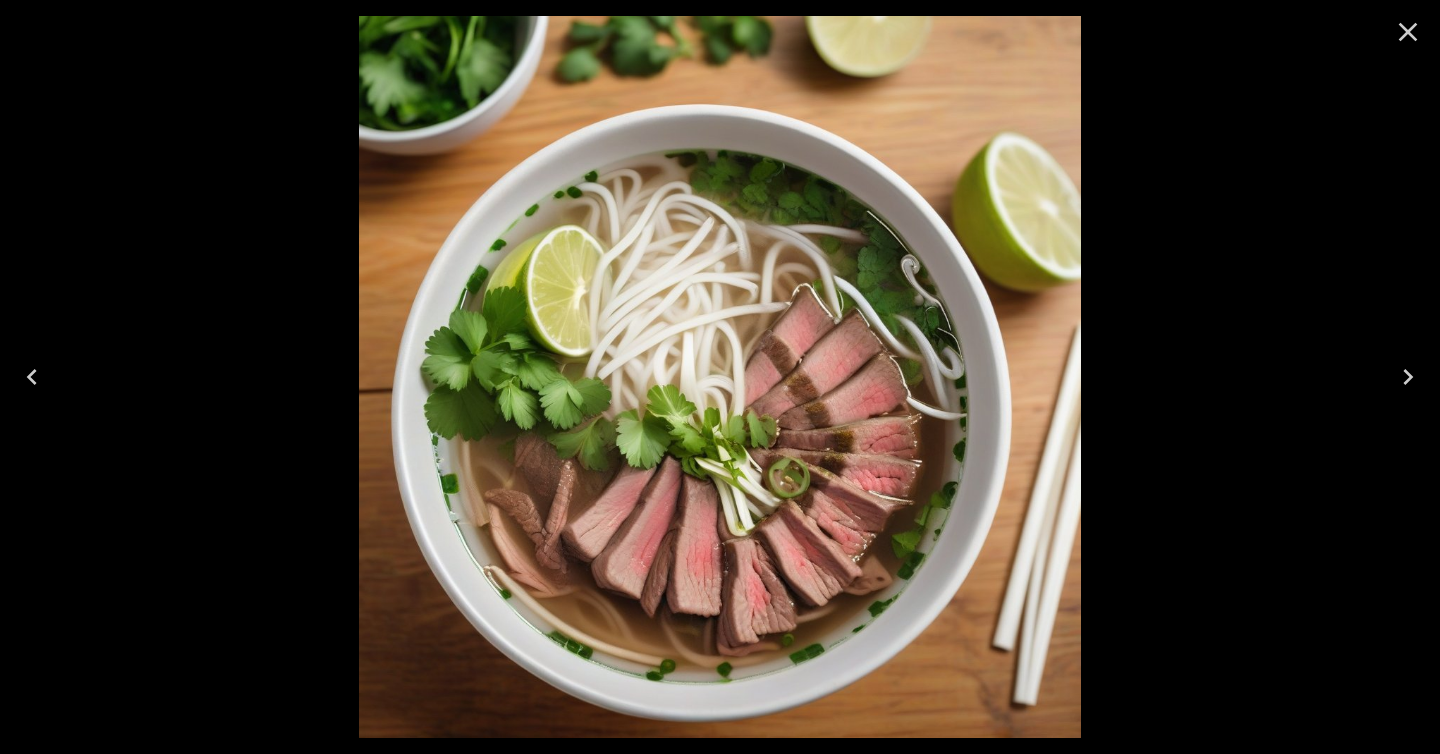 click at bounding box center (720, 377) 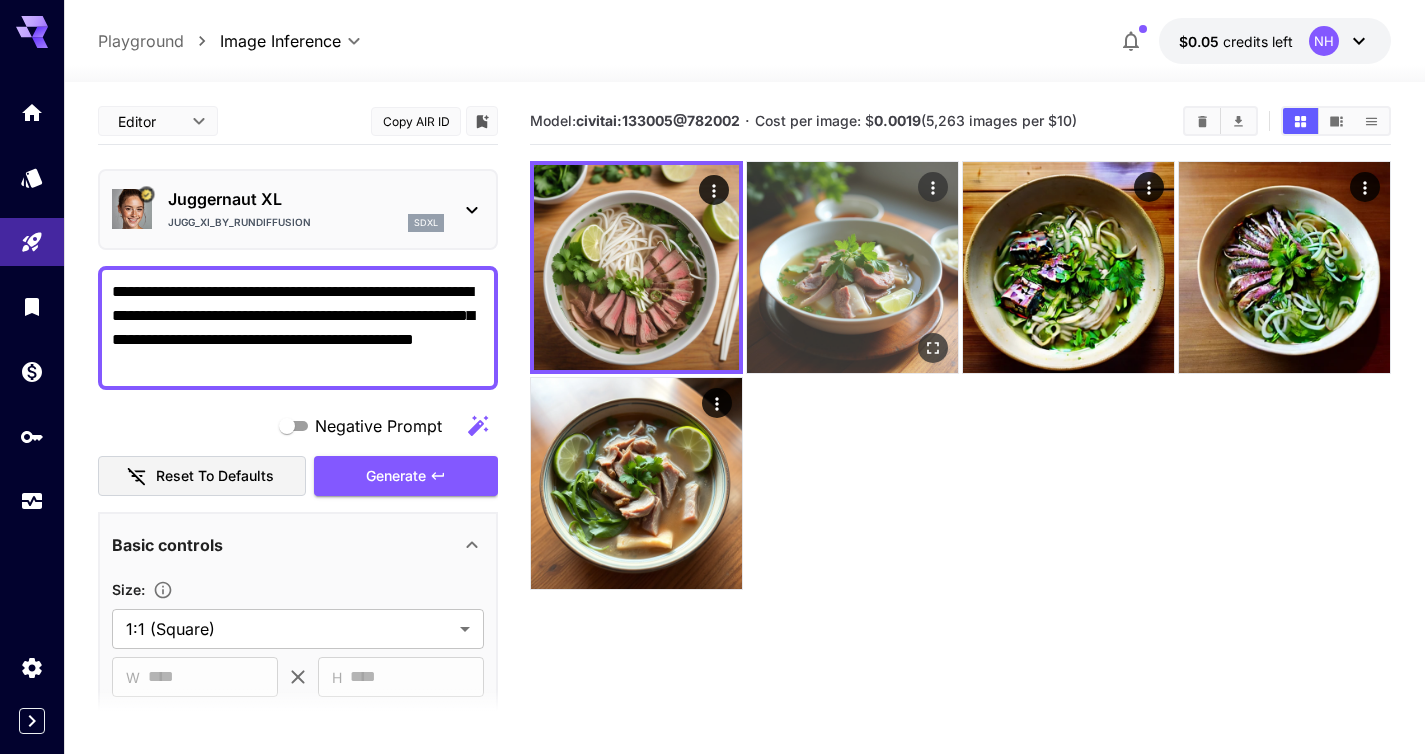 click at bounding box center [852, 267] 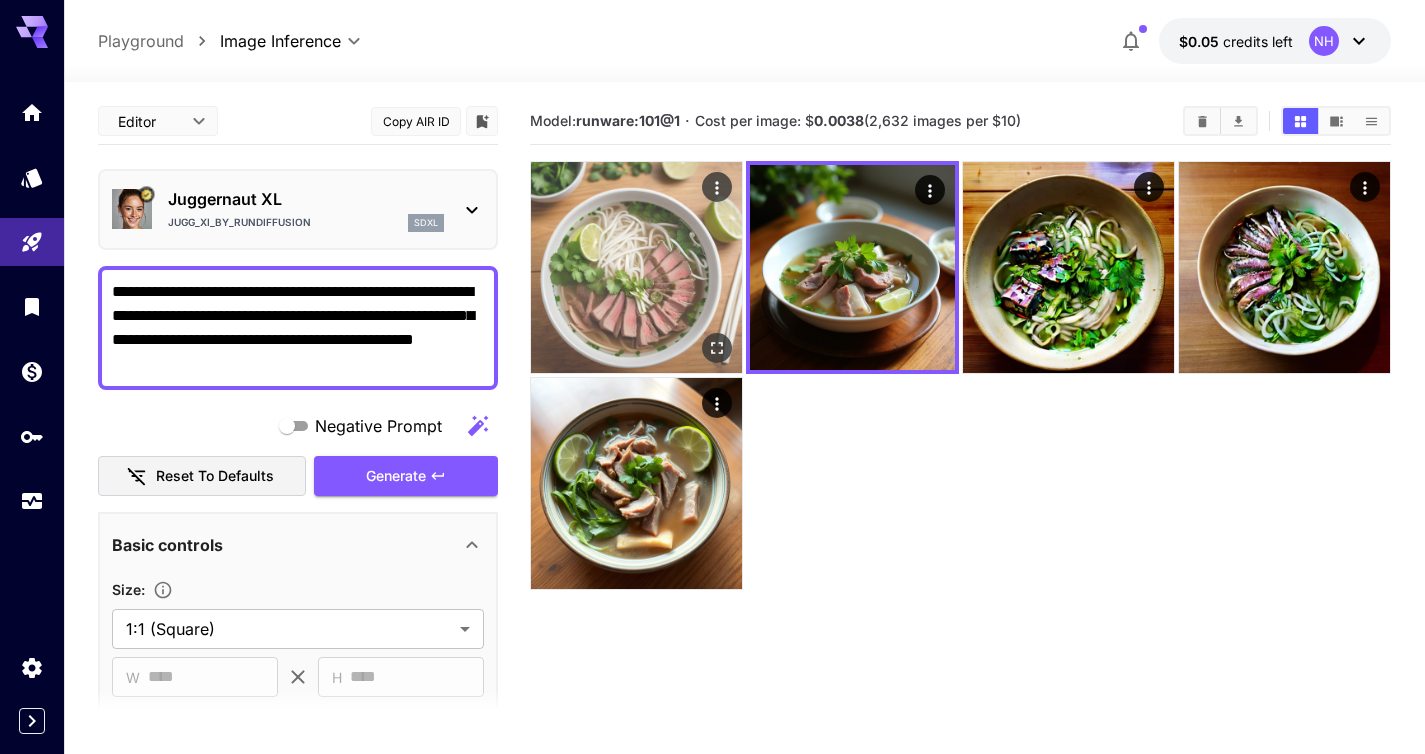 click at bounding box center (636, 267) 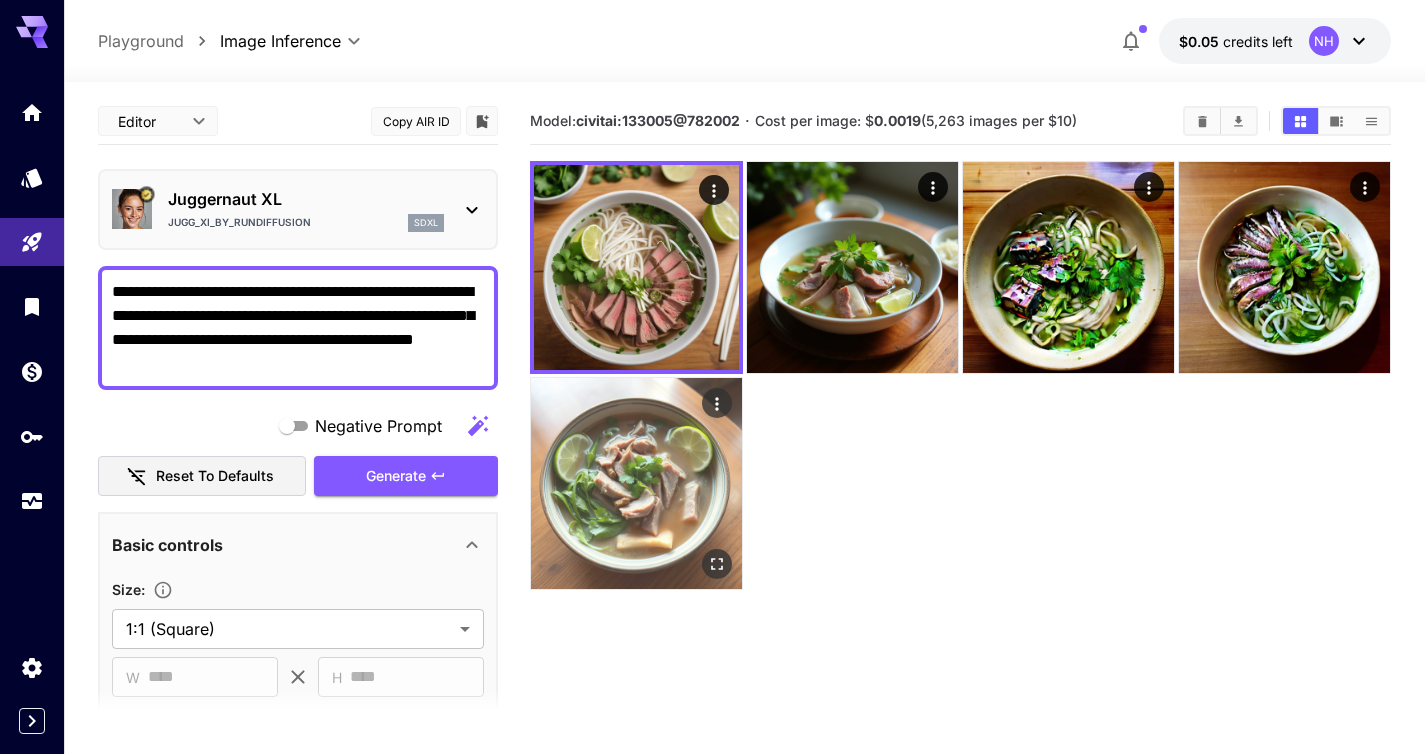 click at bounding box center (636, 483) 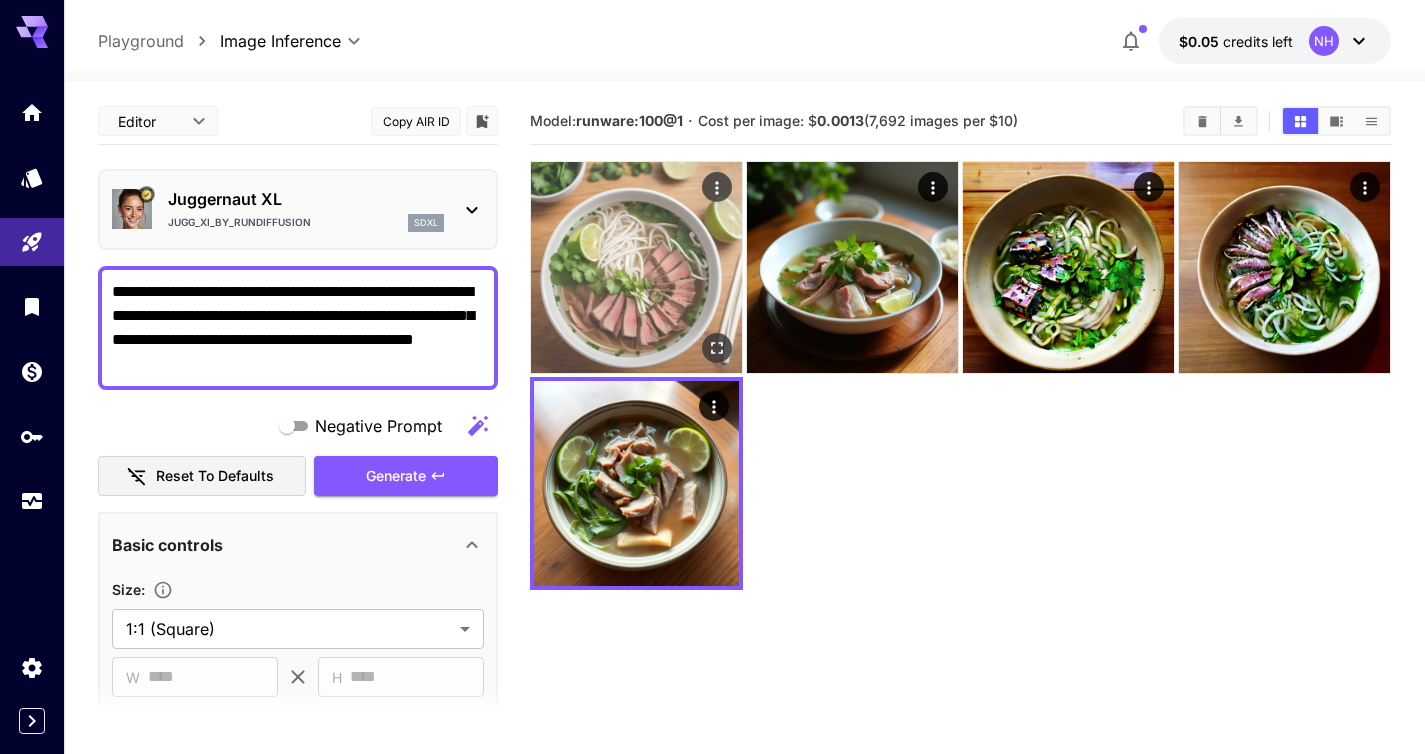 click at bounding box center (636, 267) 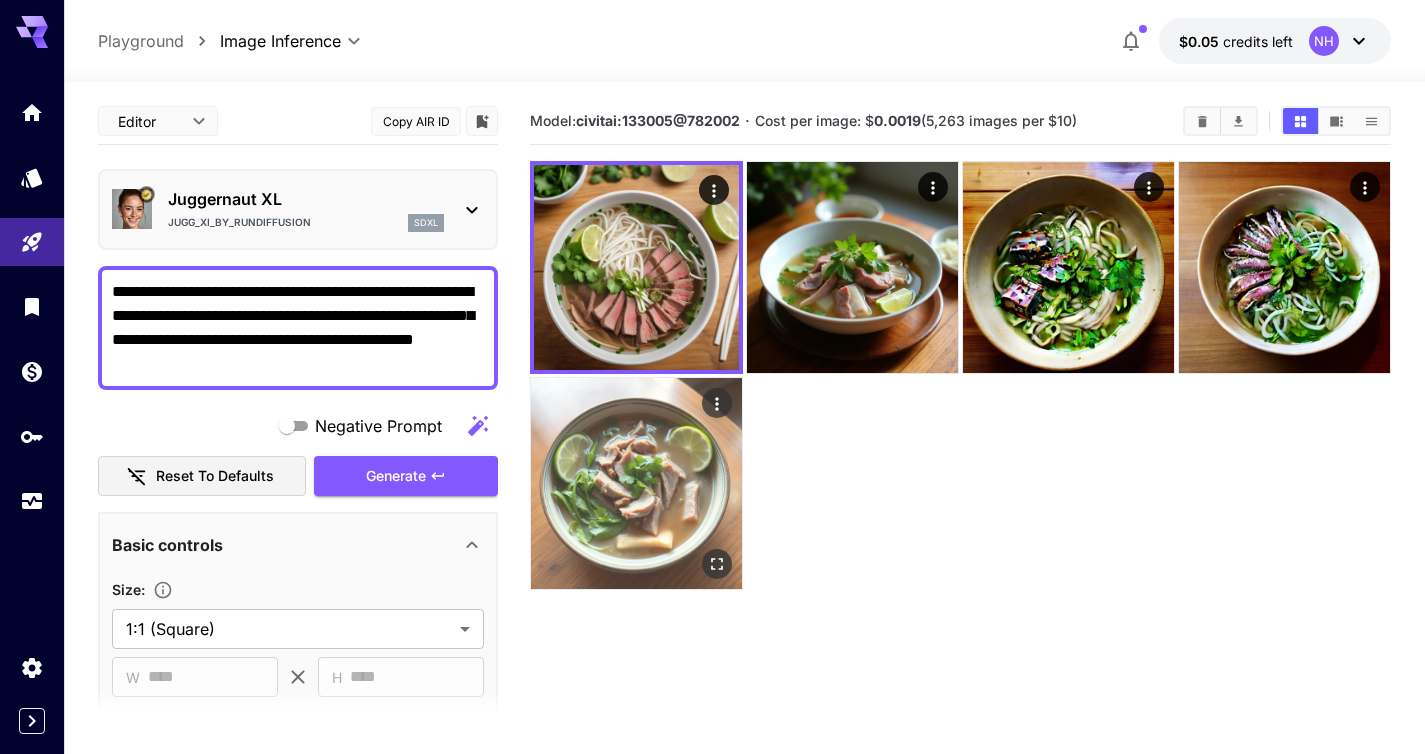 click at bounding box center [636, 483] 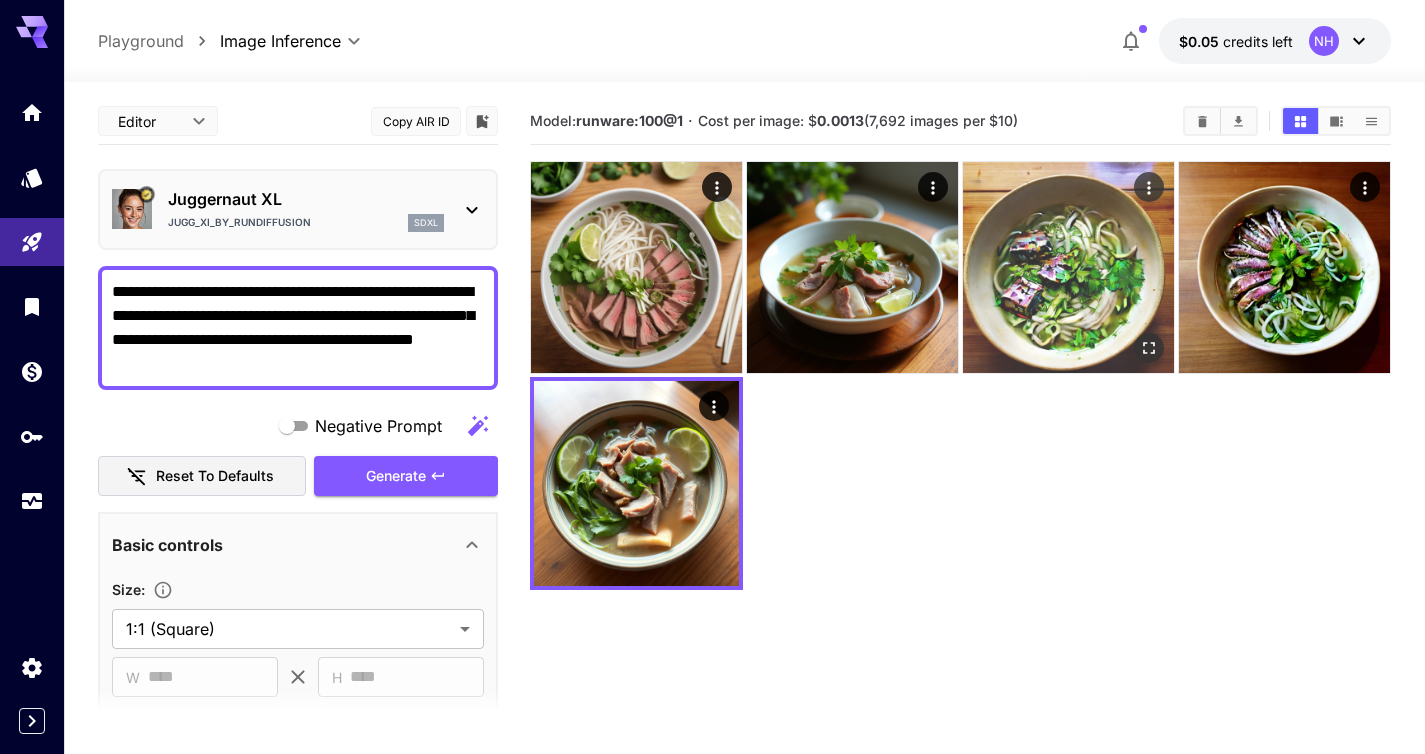 click at bounding box center [1068, 267] 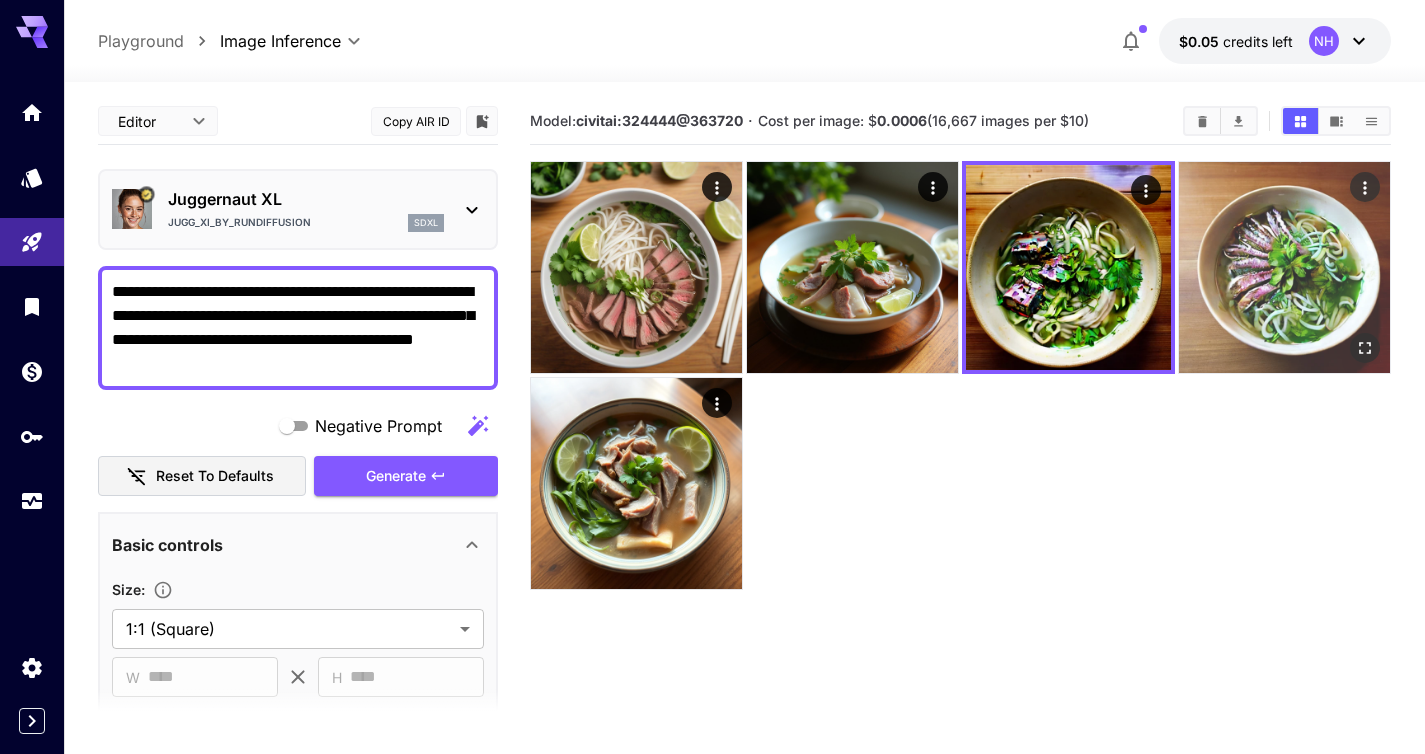 click at bounding box center (1284, 267) 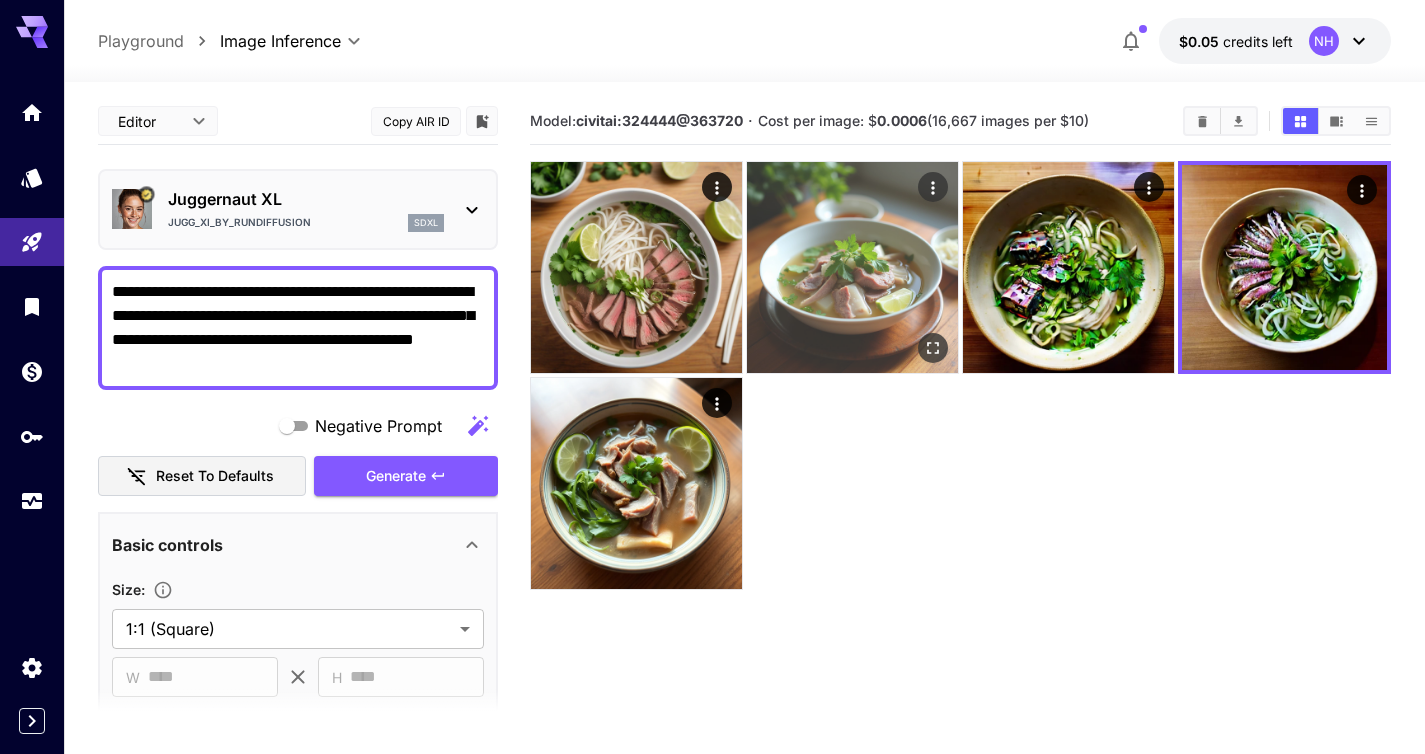 click at bounding box center [852, 267] 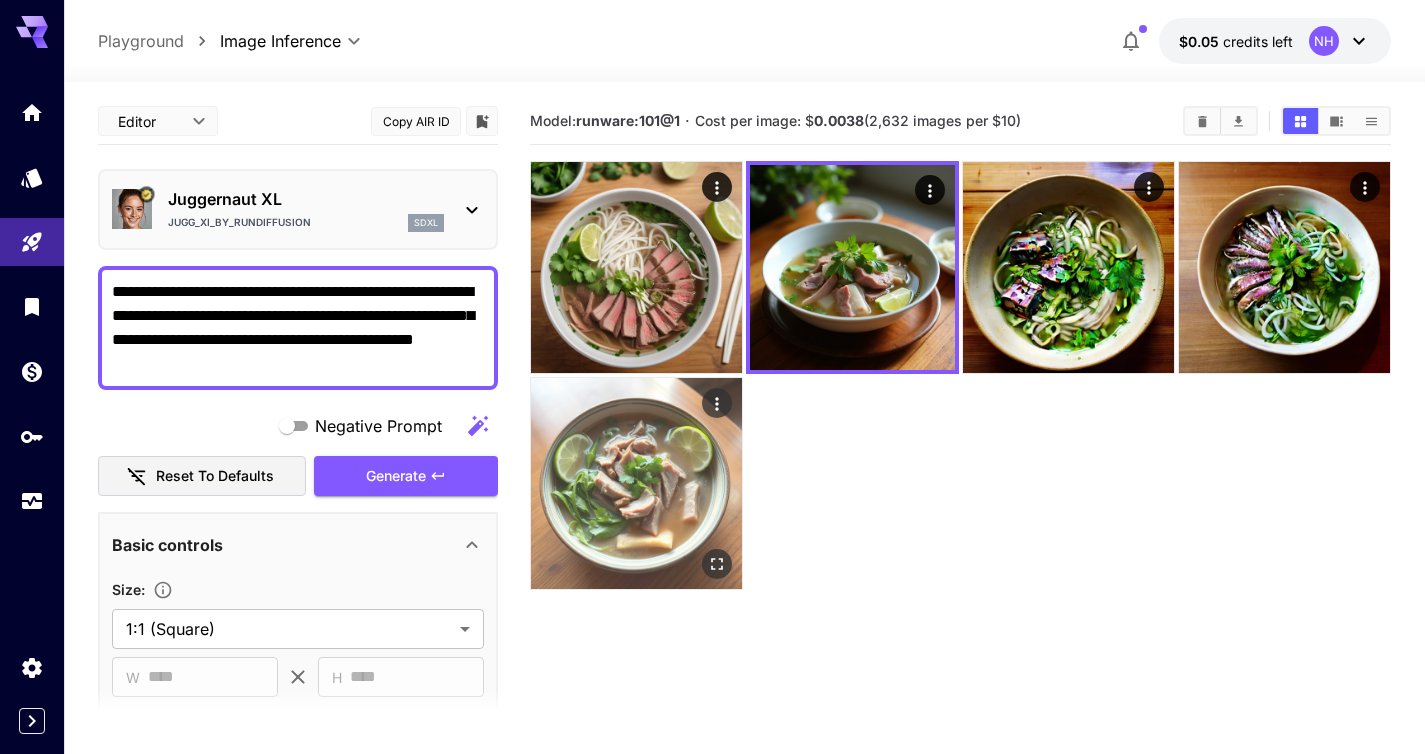 click at bounding box center (636, 483) 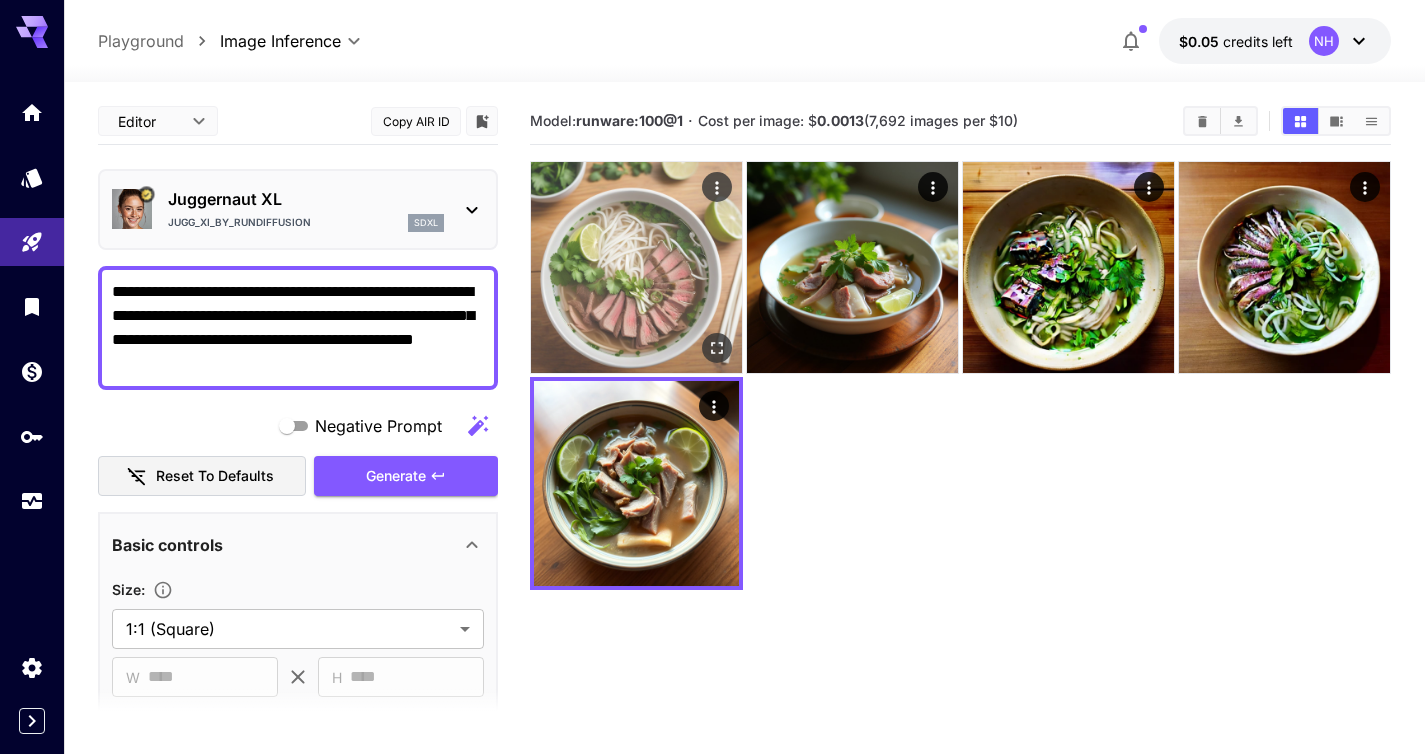 click at bounding box center [636, 267] 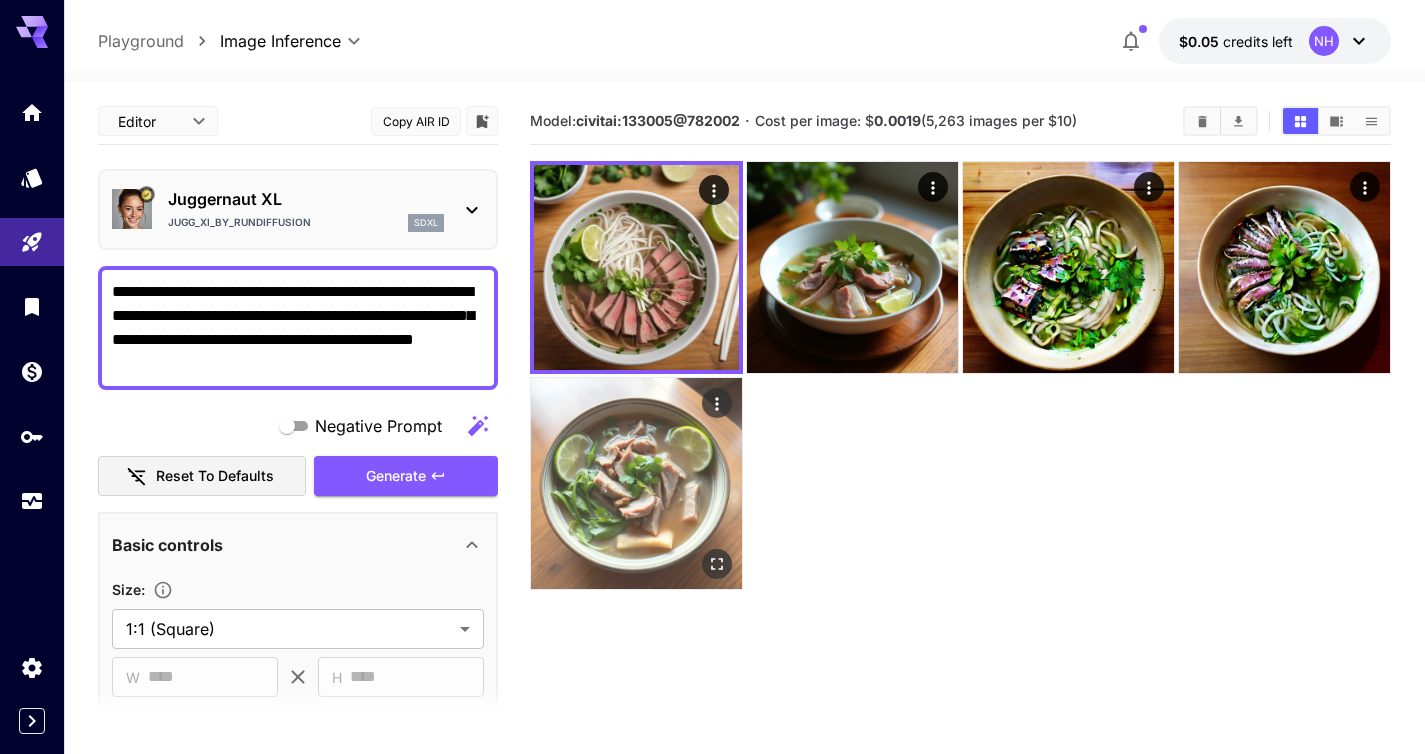 click at bounding box center [636, 483] 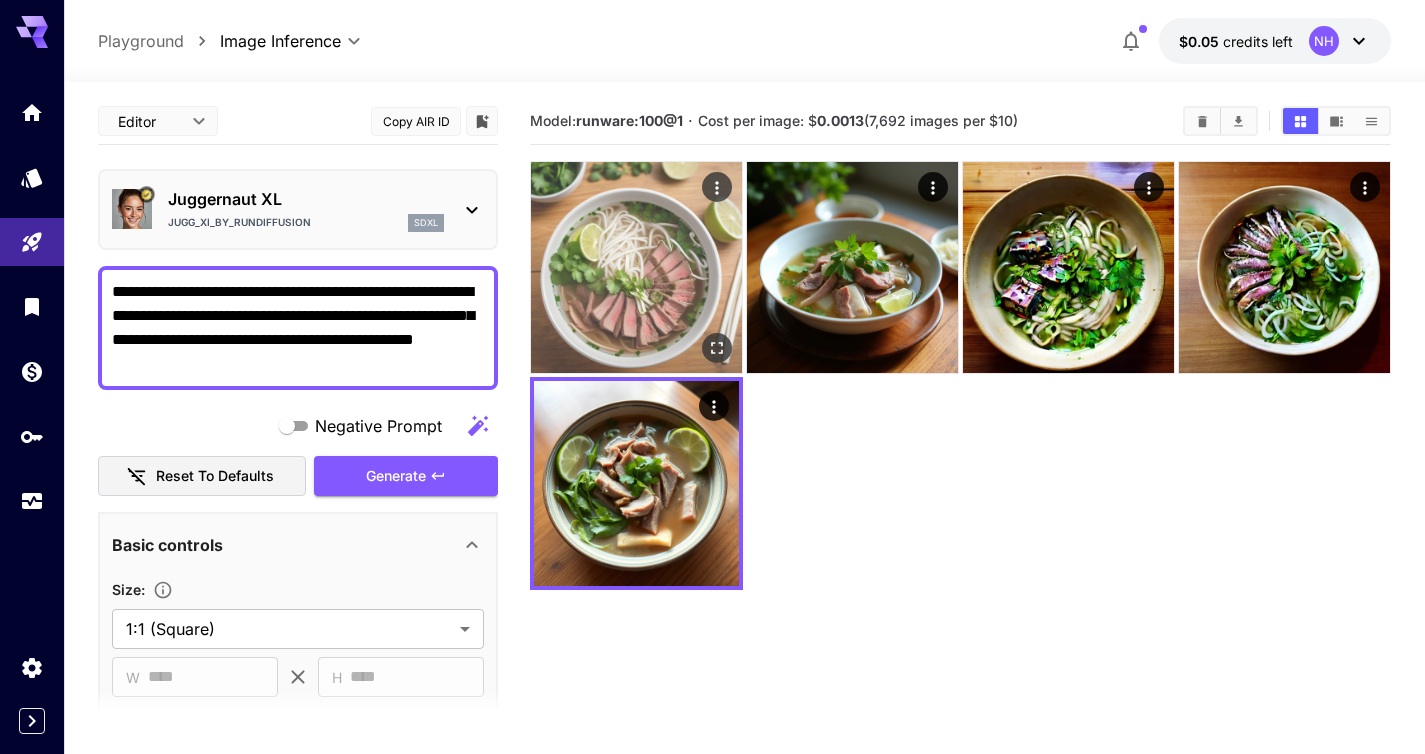 click at bounding box center [636, 267] 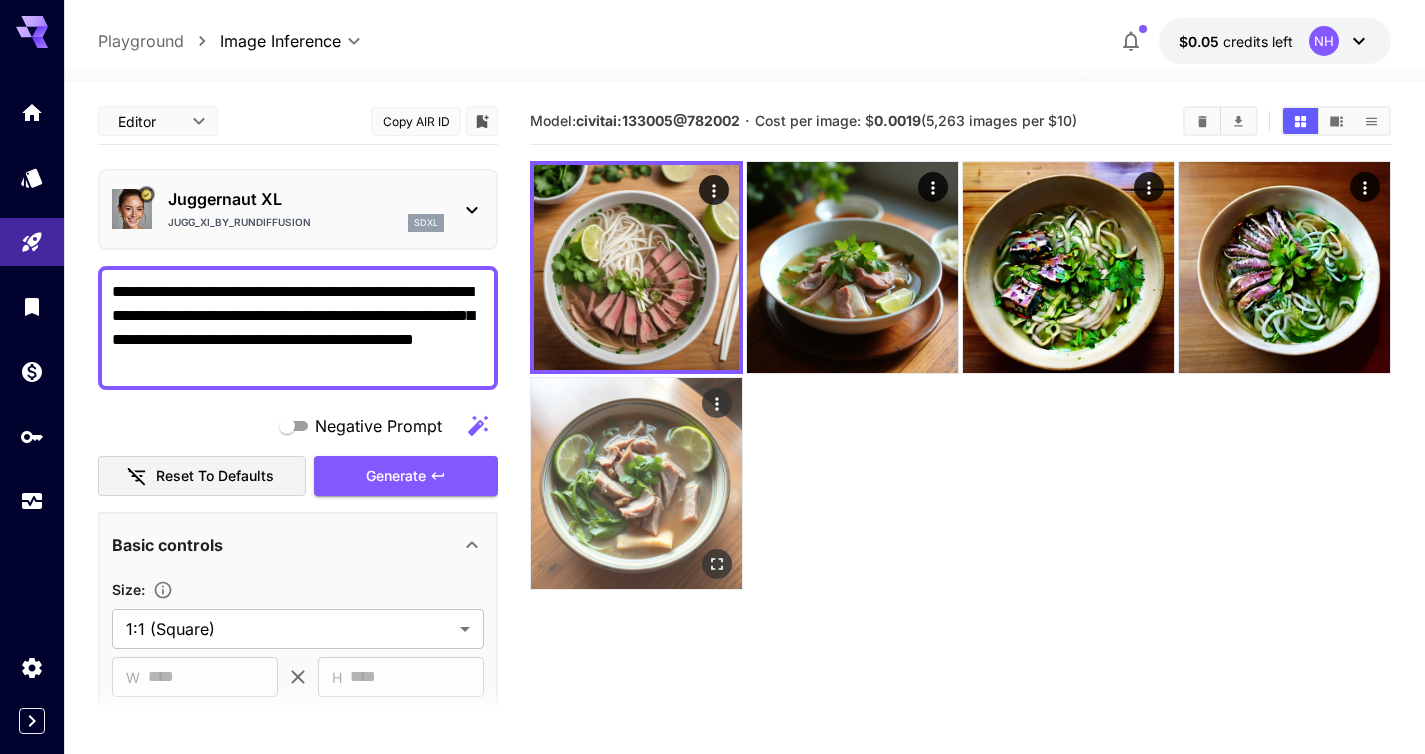 click at bounding box center (636, 483) 